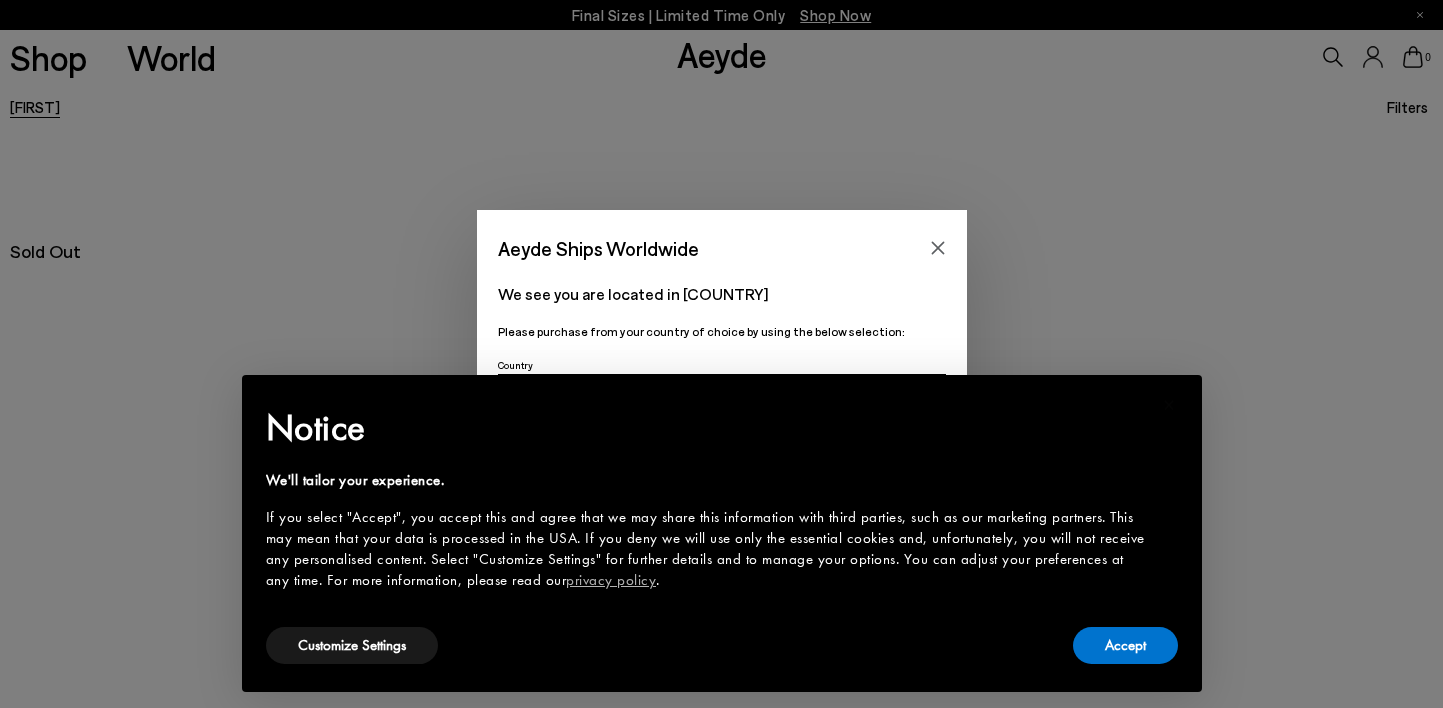 scroll, scrollTop: 0, scrollLeft: 0, axis: both 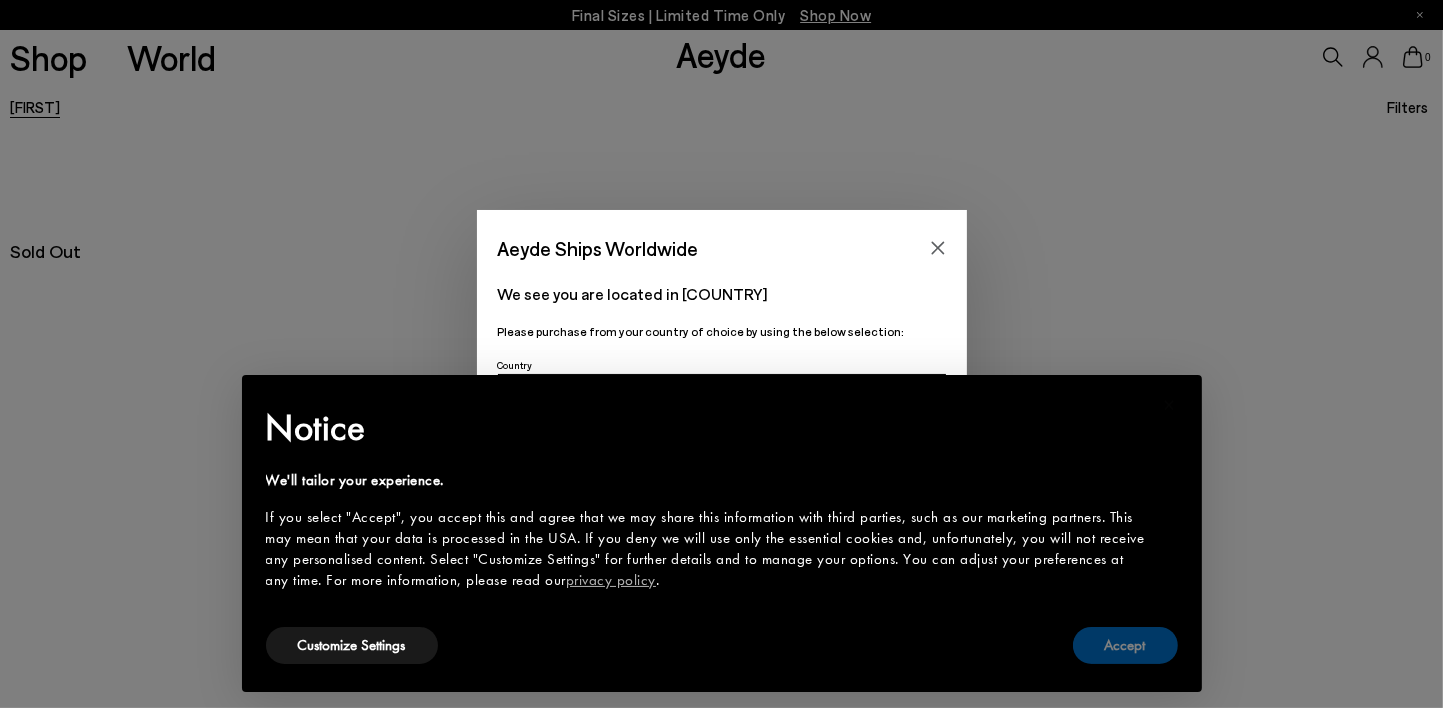 click on "Accept" at bounding box center (1125, 645) 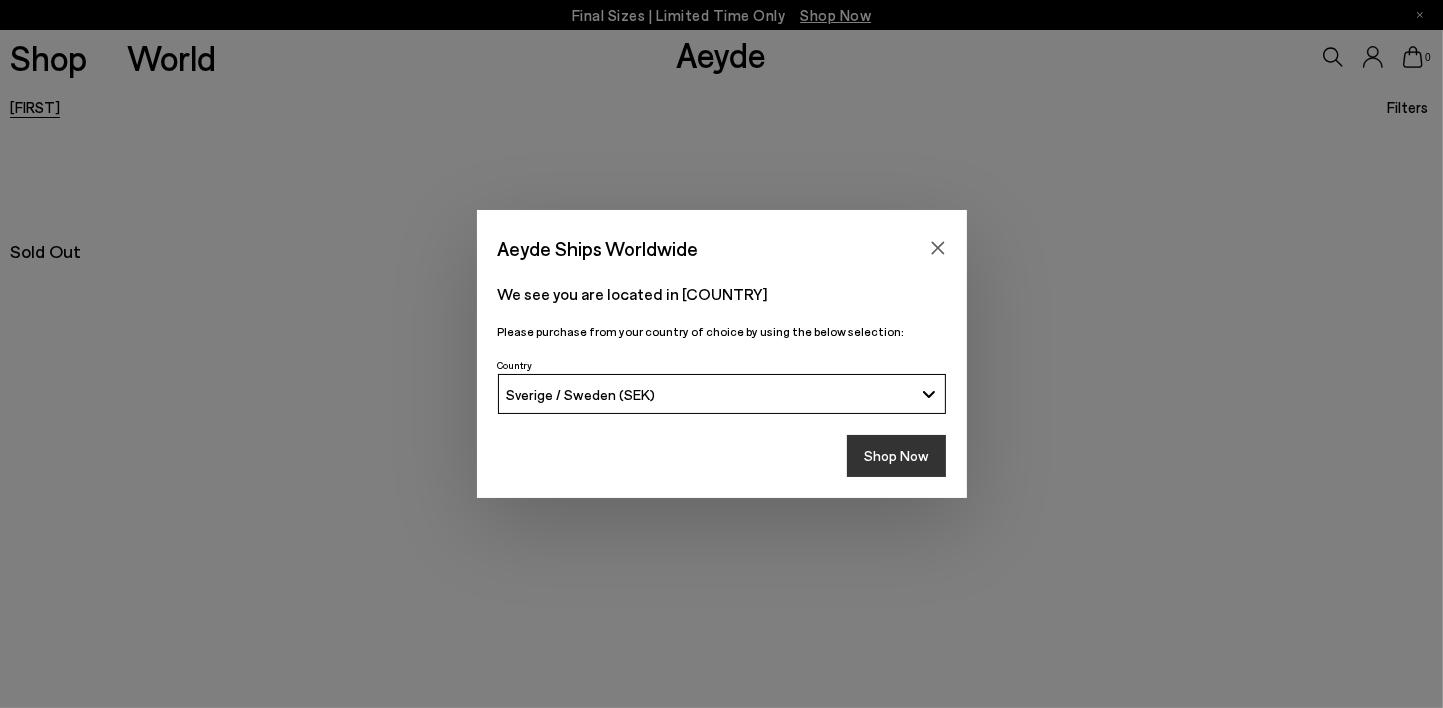 click on "Shop Now" at bounding box center (896, 456) 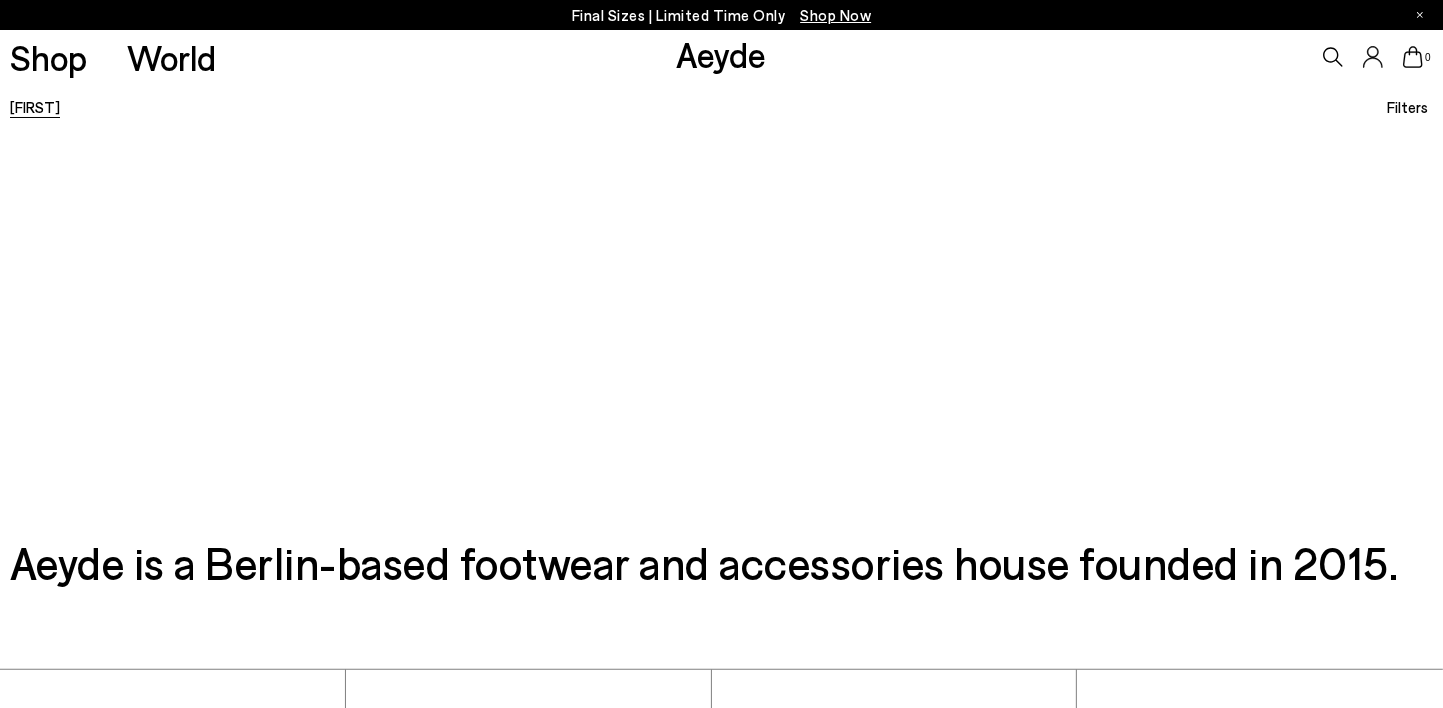 scroll, scrollTop: 0, scrollLeft: 0, axis: both 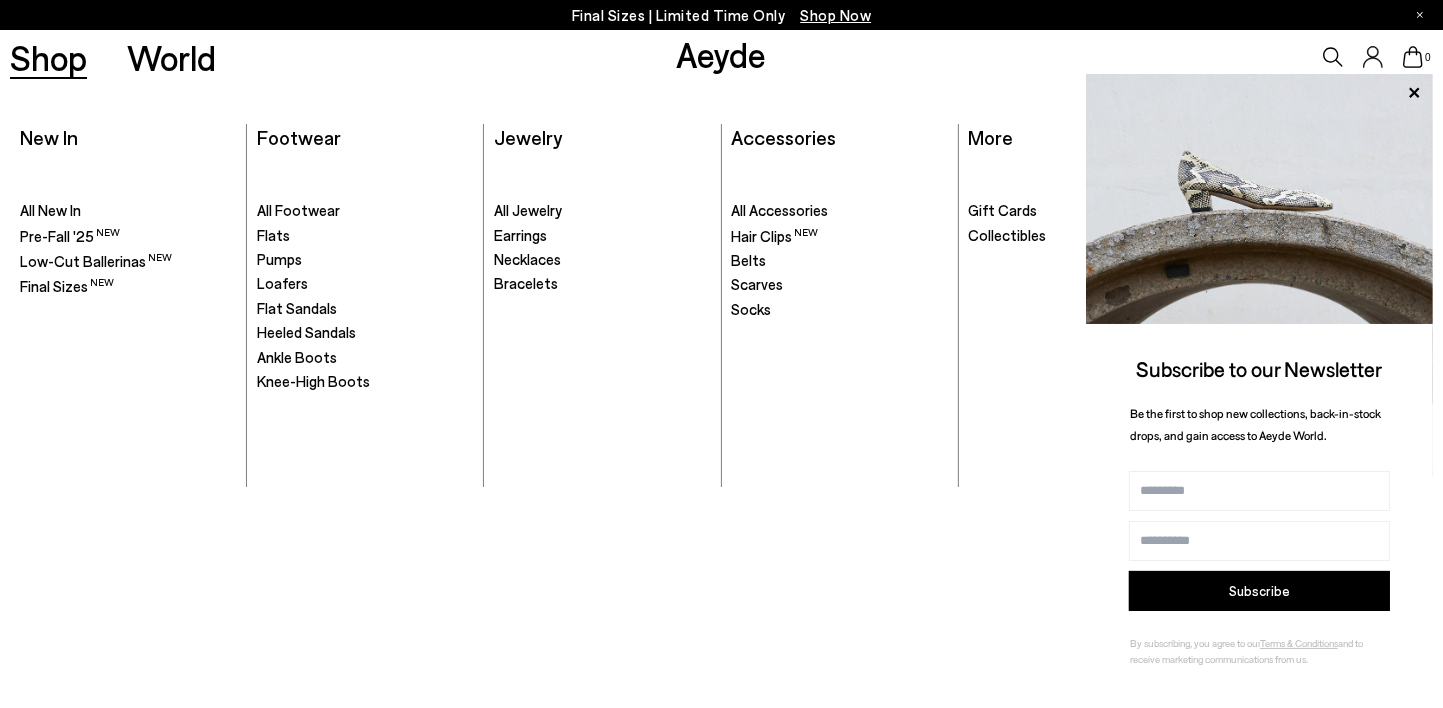 click on "Shop" at bounding box center [48, 57] 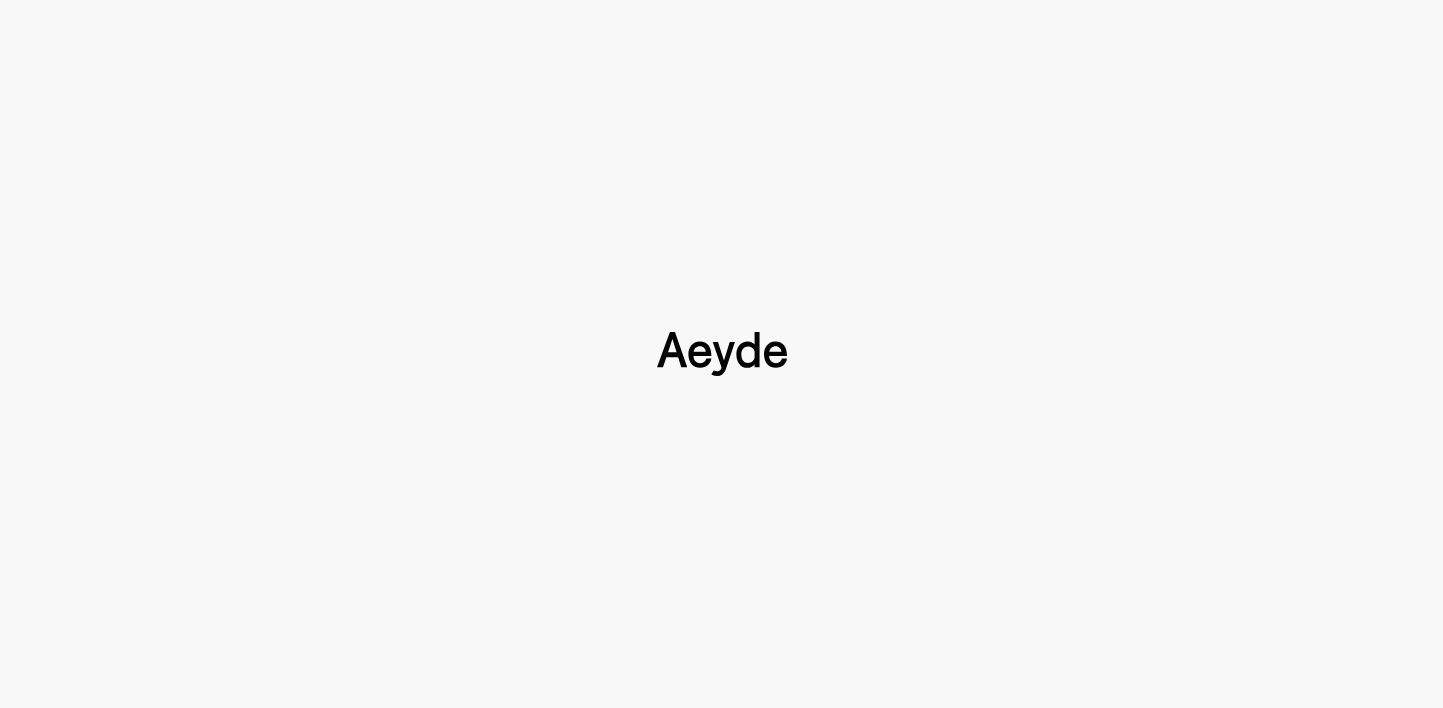 type 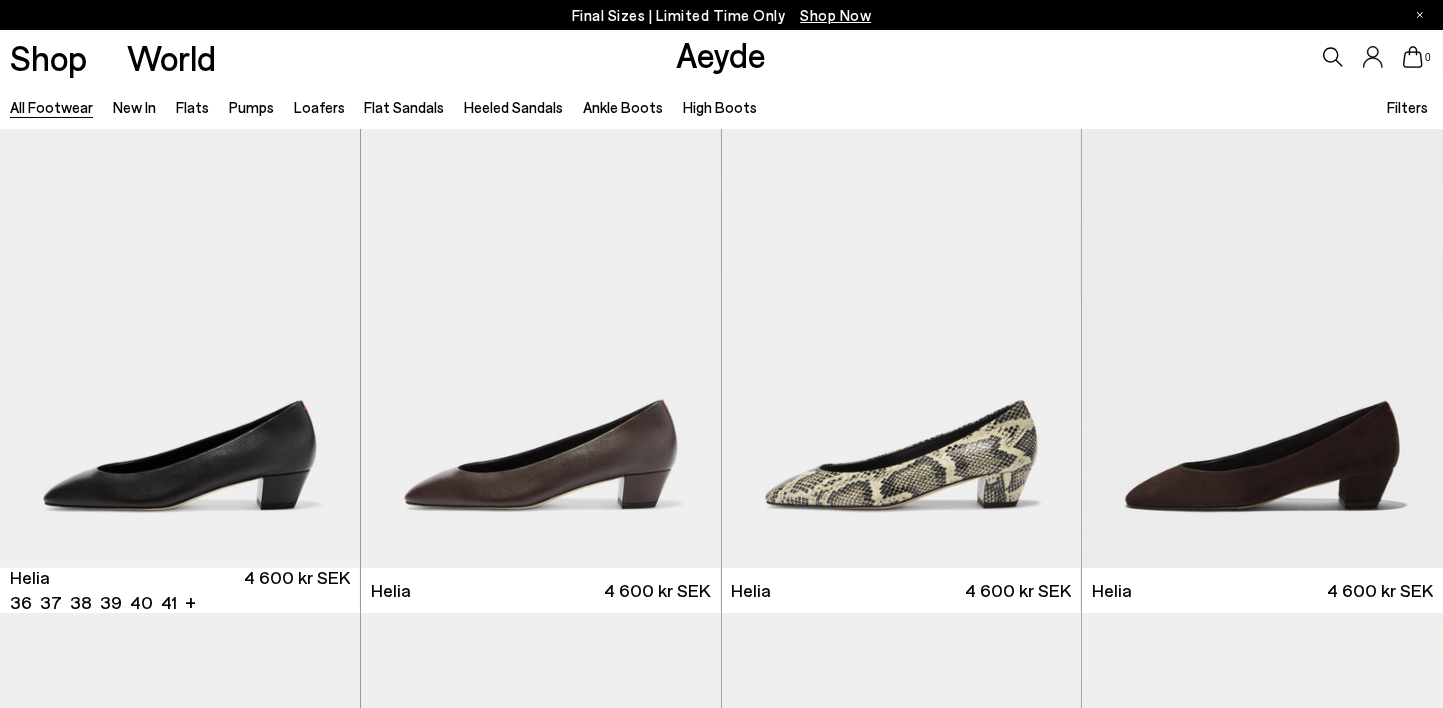 scroll, scrollTop: 514, scrollLeft: 0, axis: vertical 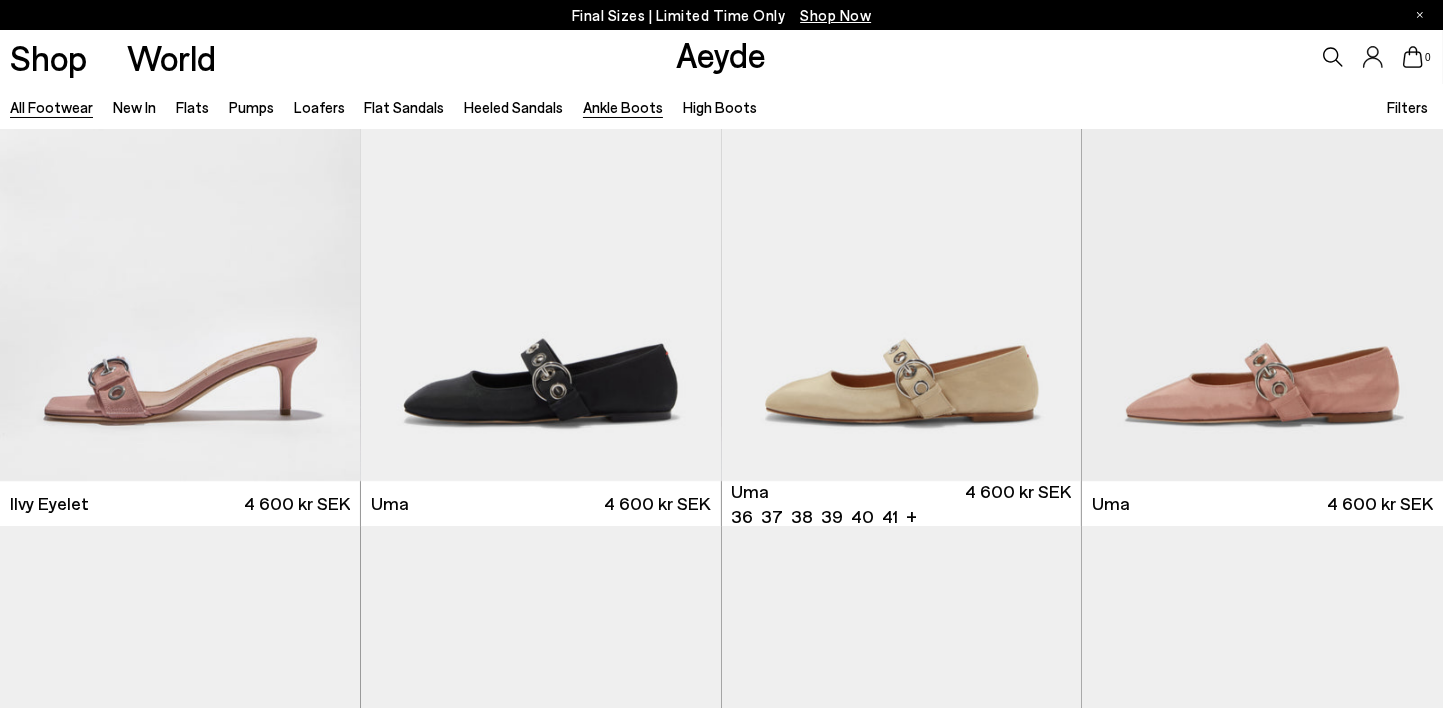 click on "Ankle Boots" at bounding box center (623, 107) 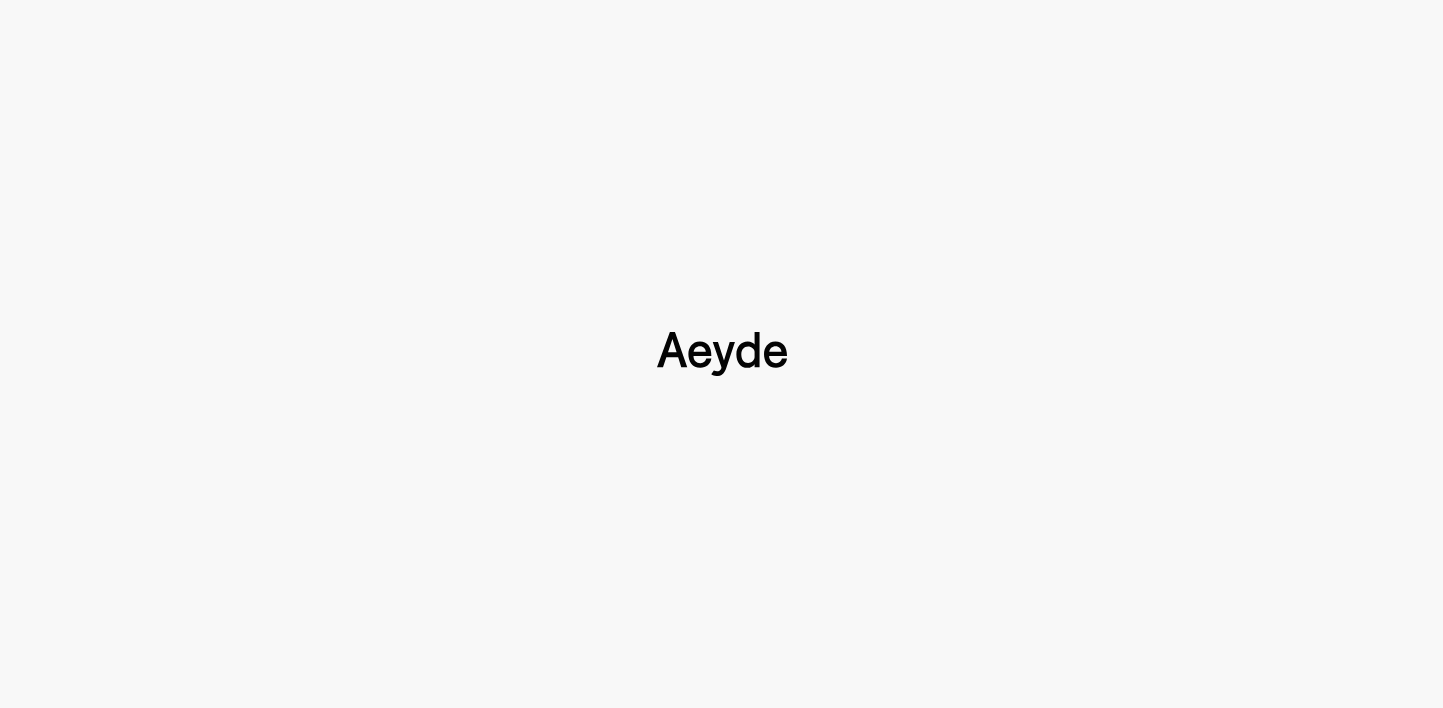 type 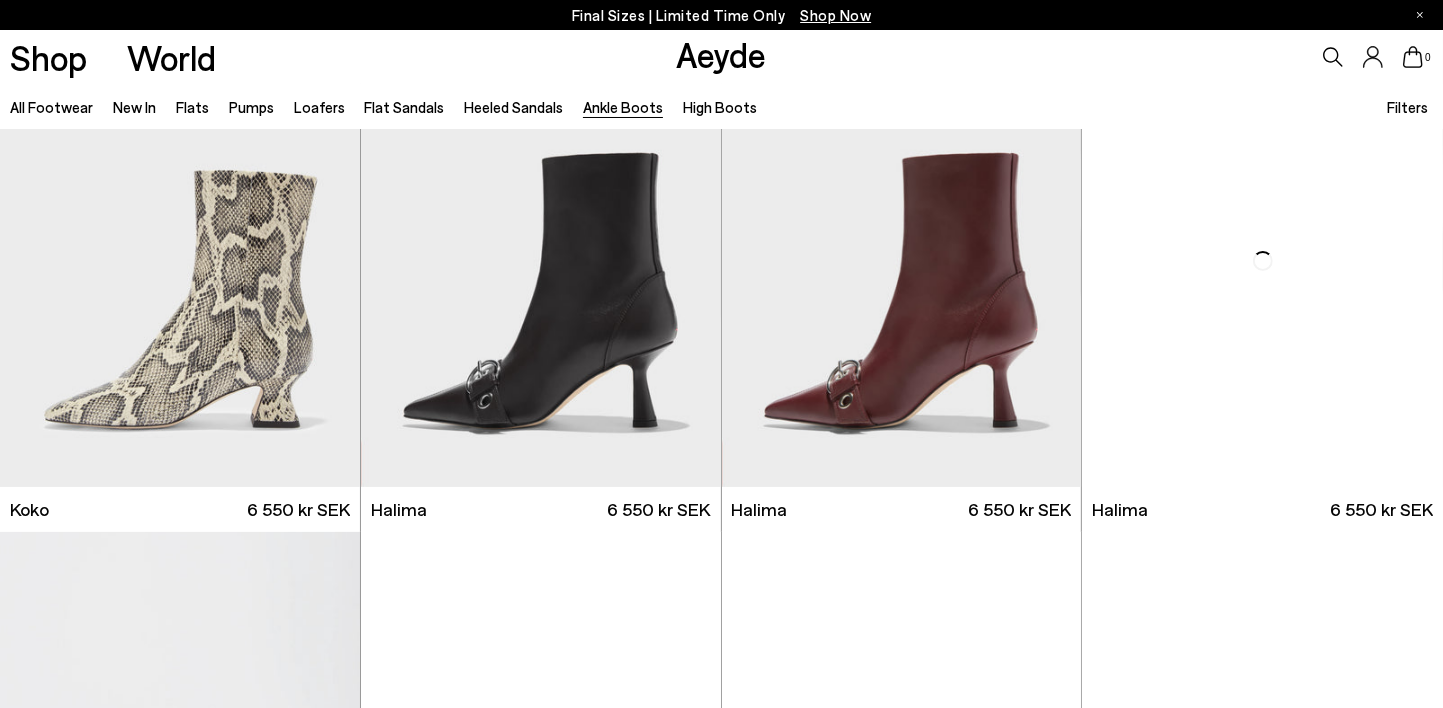 scroll, scrollTop: 915, scrollLeft: 0, axis: vertical 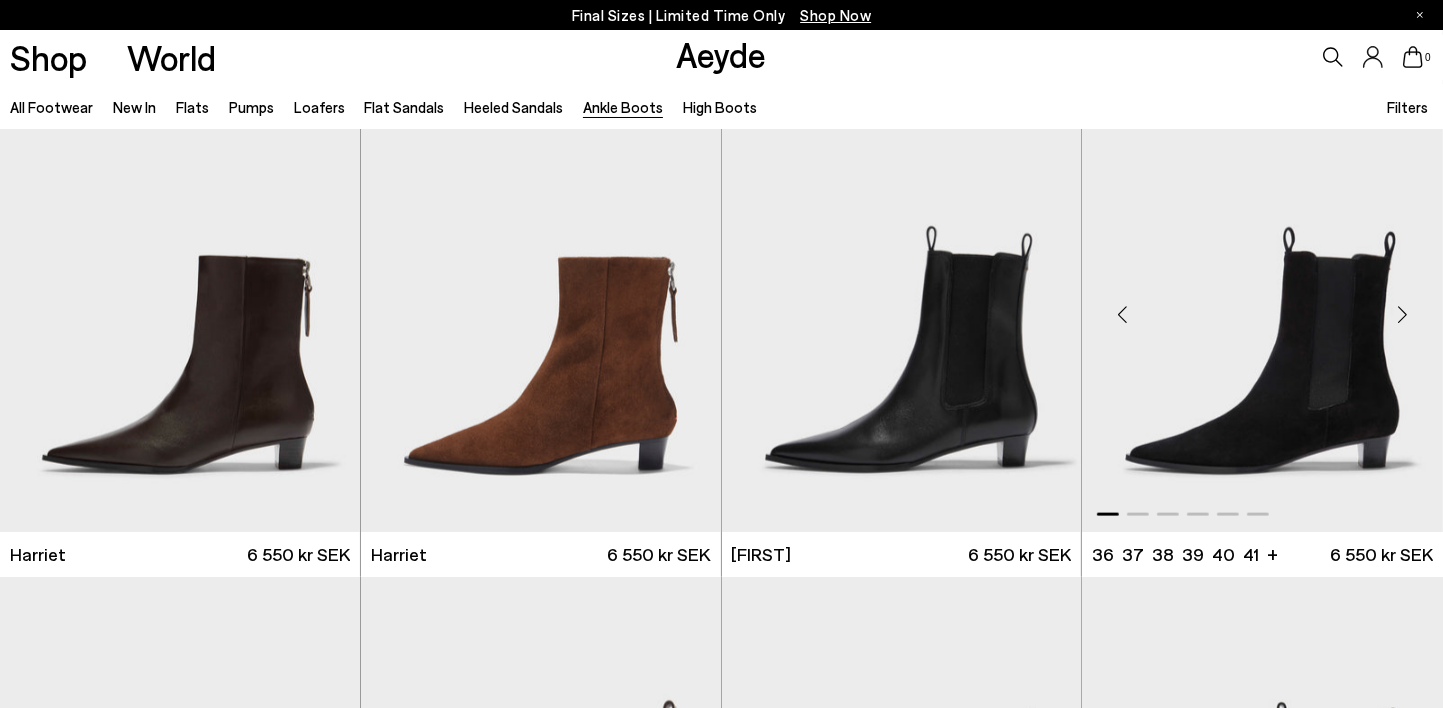 click at bounding box center (1403, 314) 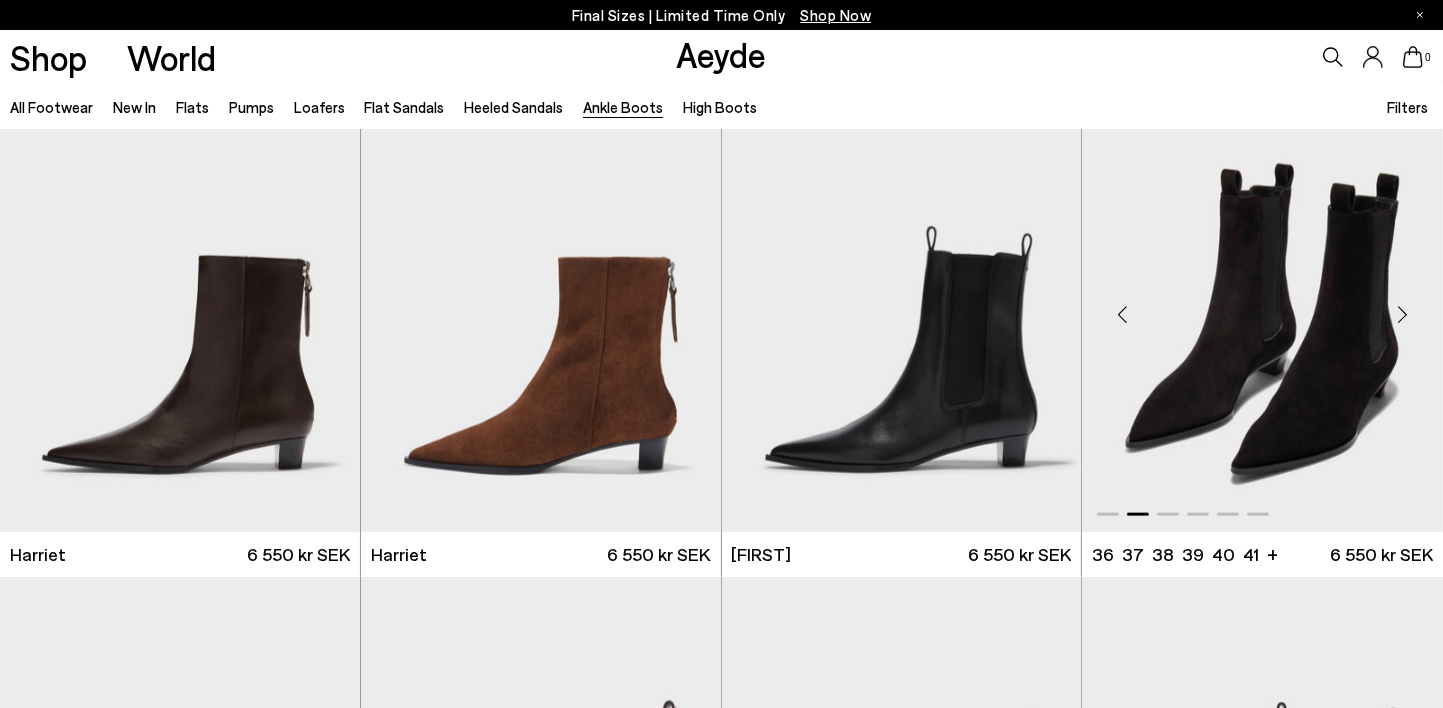 click at bounding box center [1403, 314] 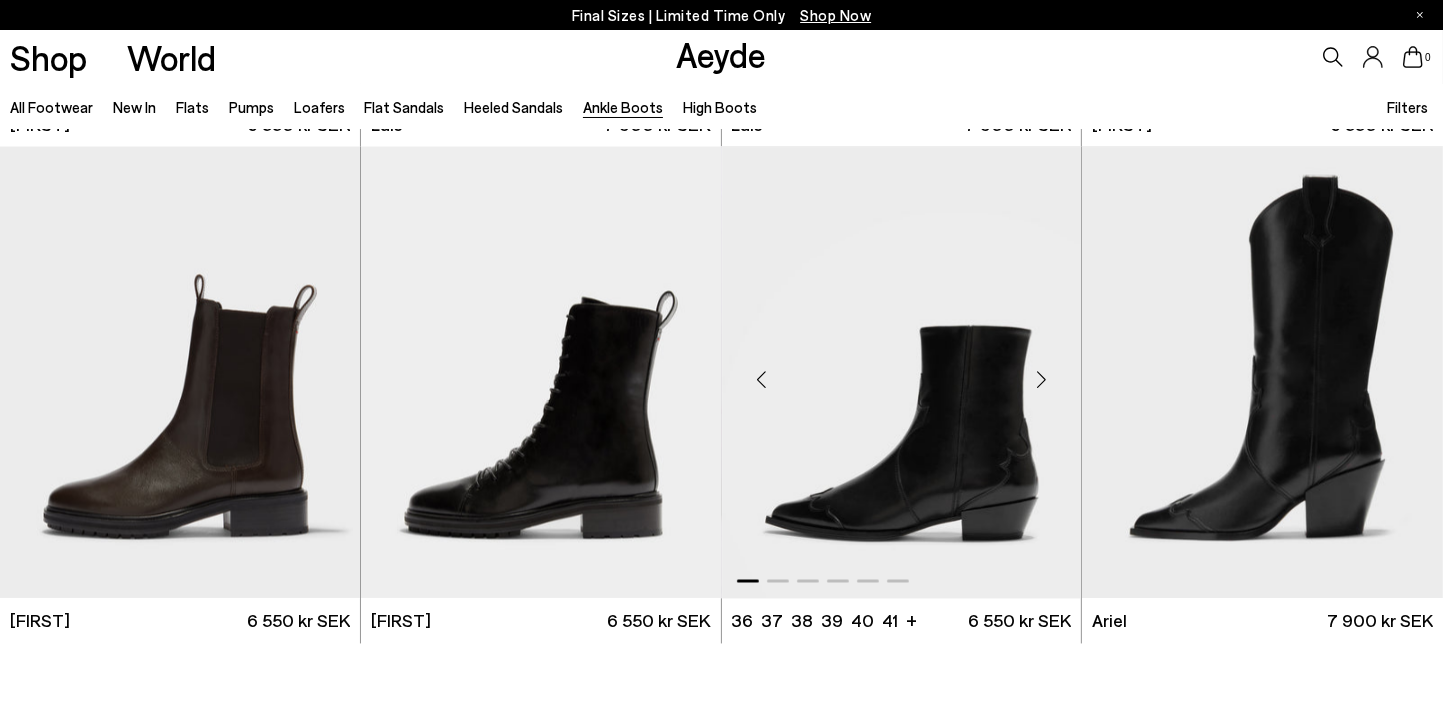 scroll, scrollTop: 3464, scrollLeft: 0, axis: vertical 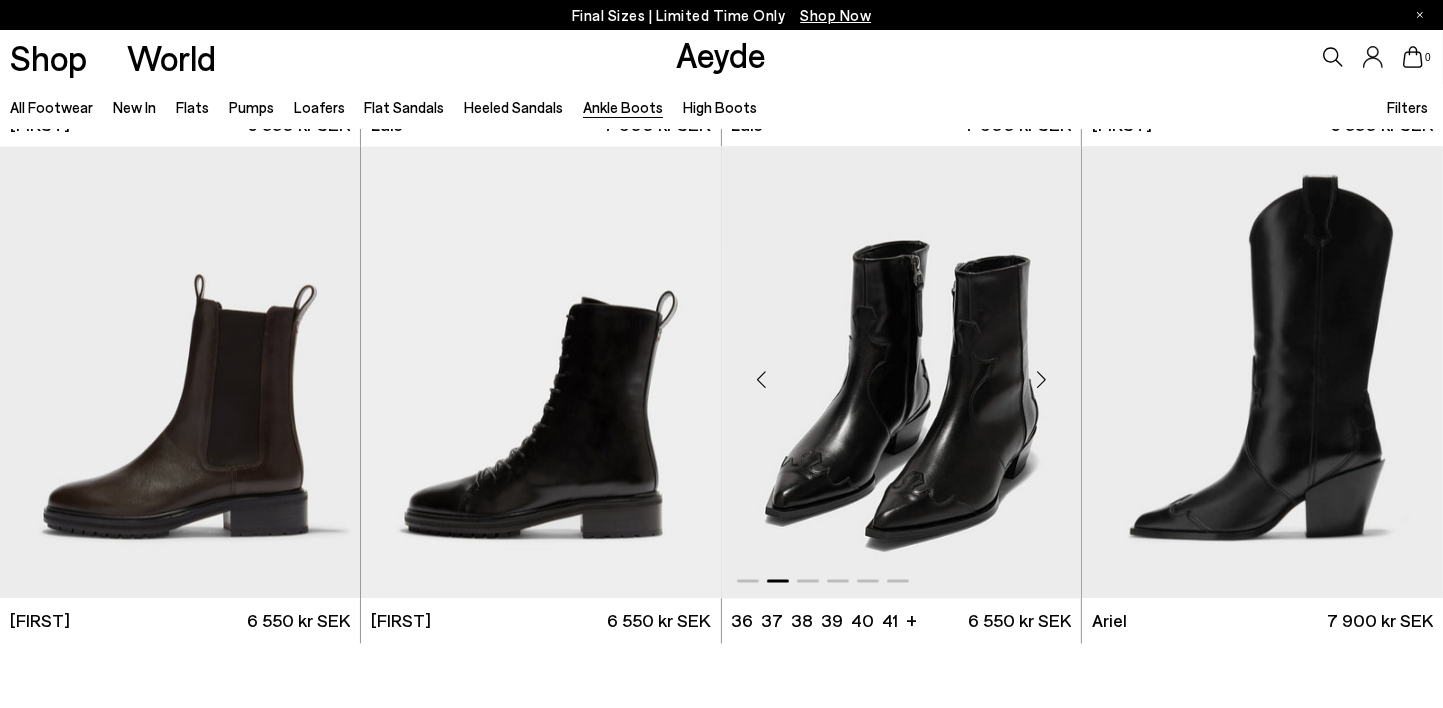 click at bounding box center [1041, 381] 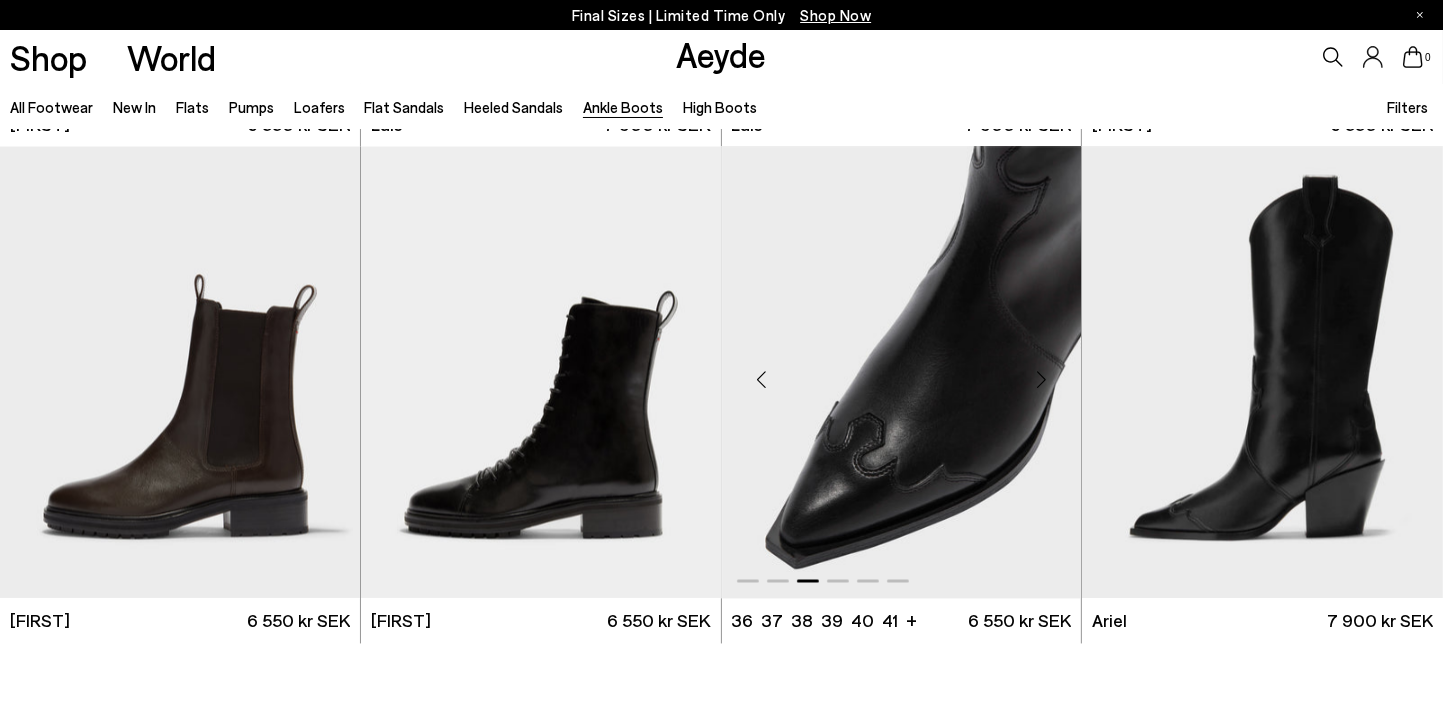 click at bounding box center (1041, 381) 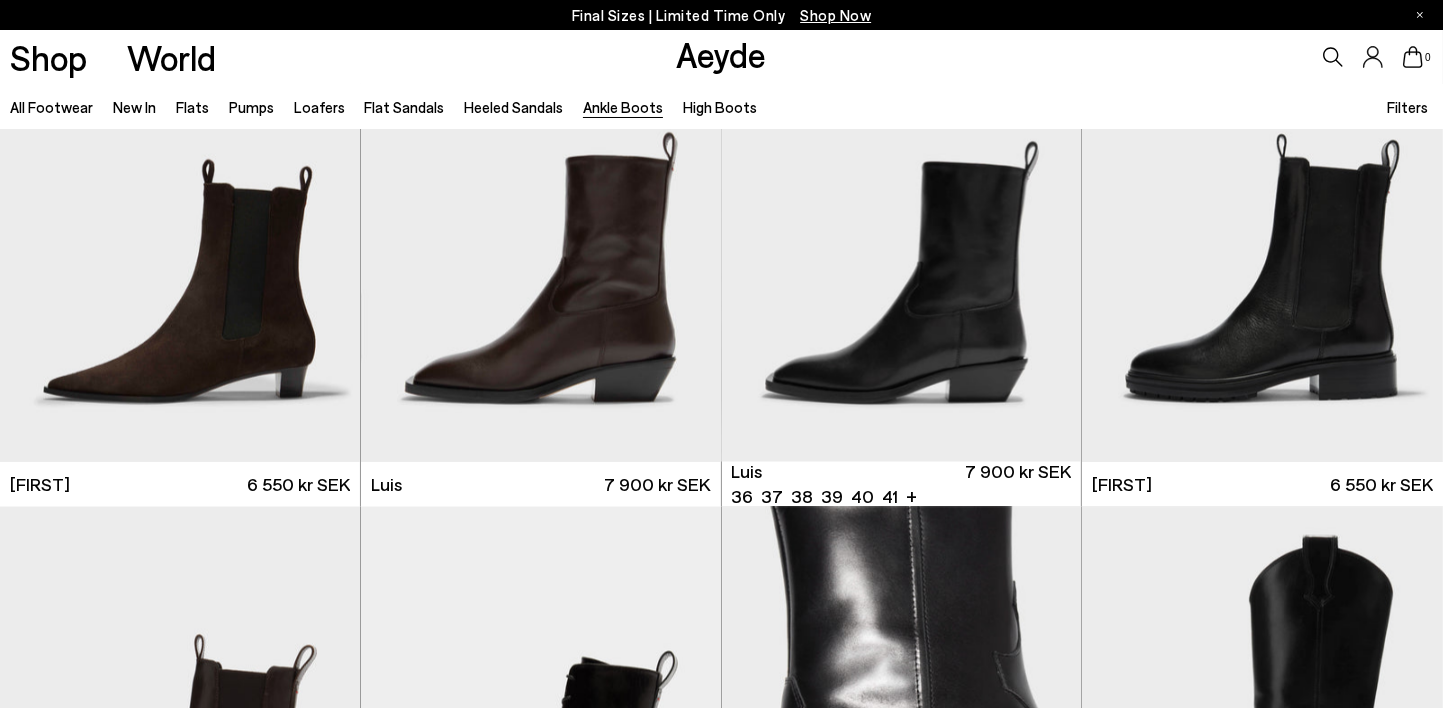 scroll, scrollTop: 3103, scrollLeft: 0, axis: vertical 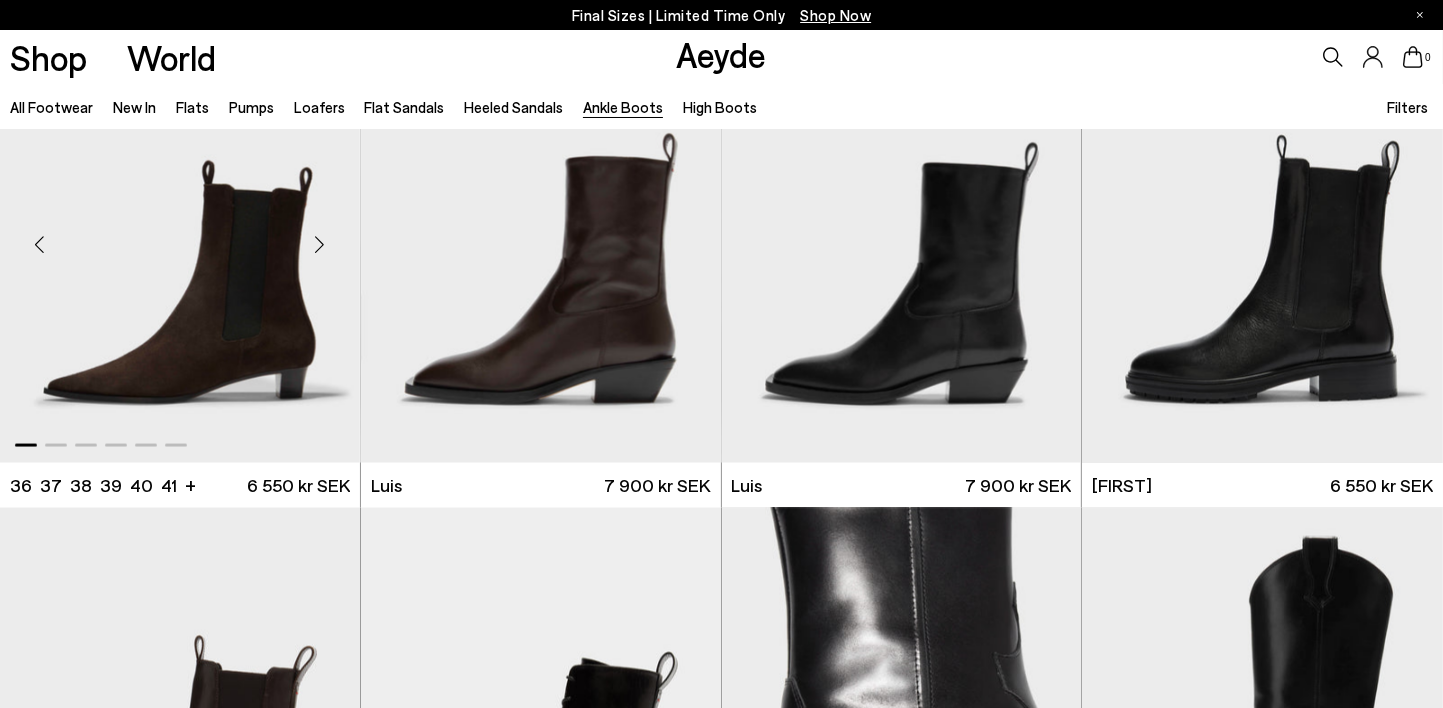 click at bounding box center [320, 244] 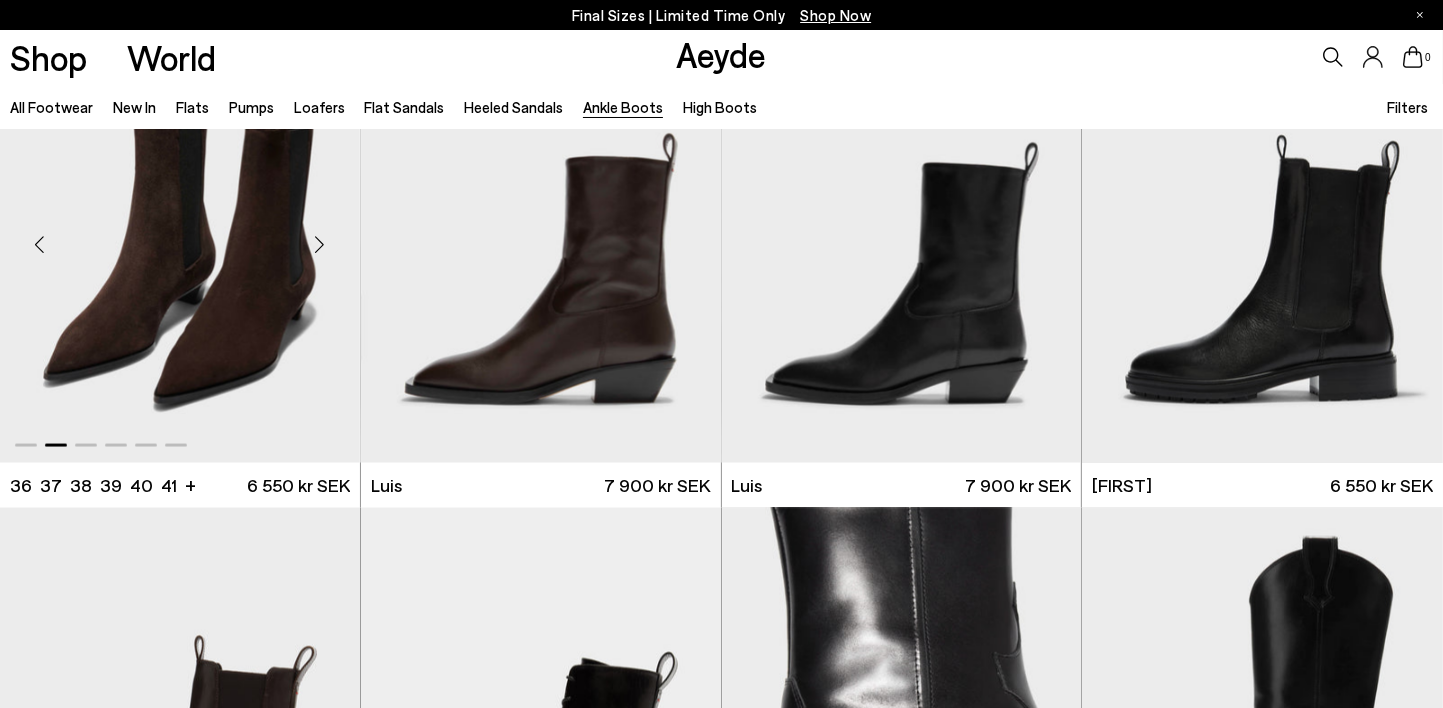 click at bounding box center [320, 244] 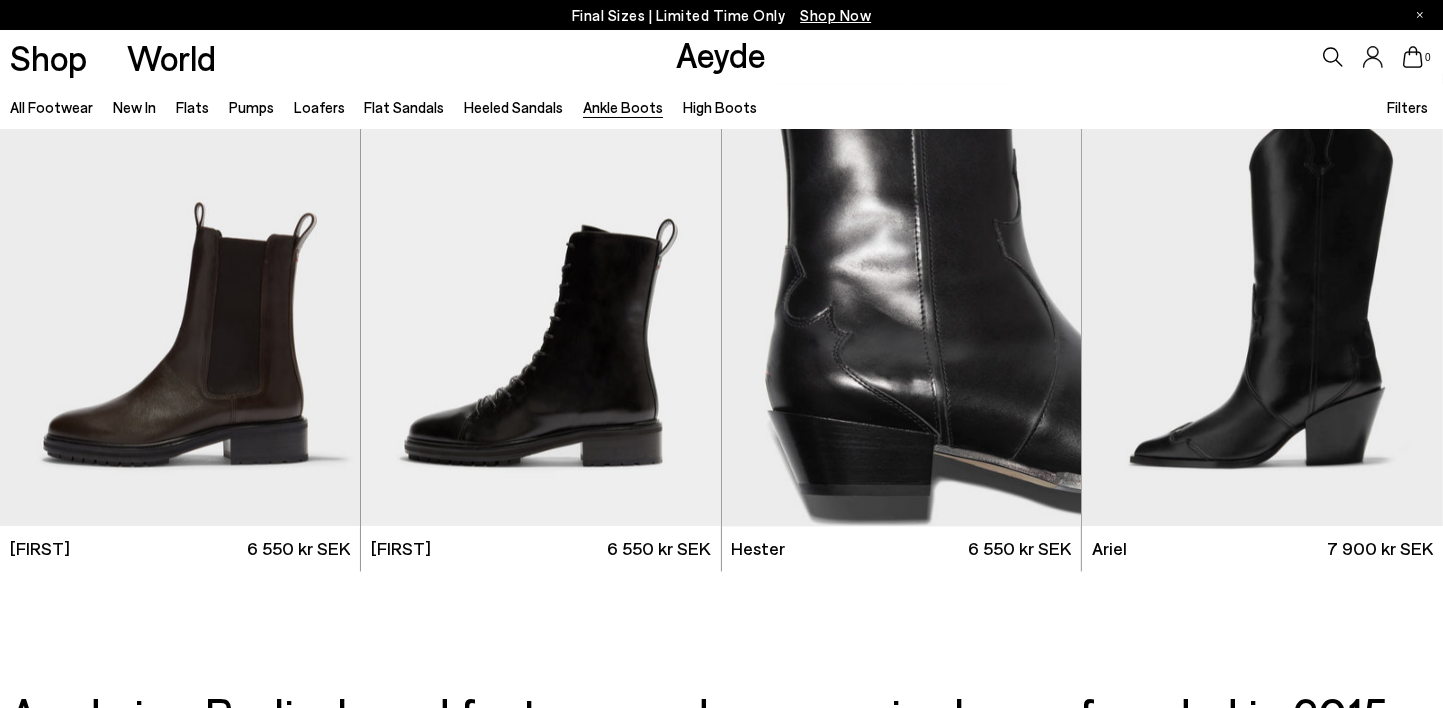 scroll, scrollTop: 3538, scrollLeft: 0, axis: vertical 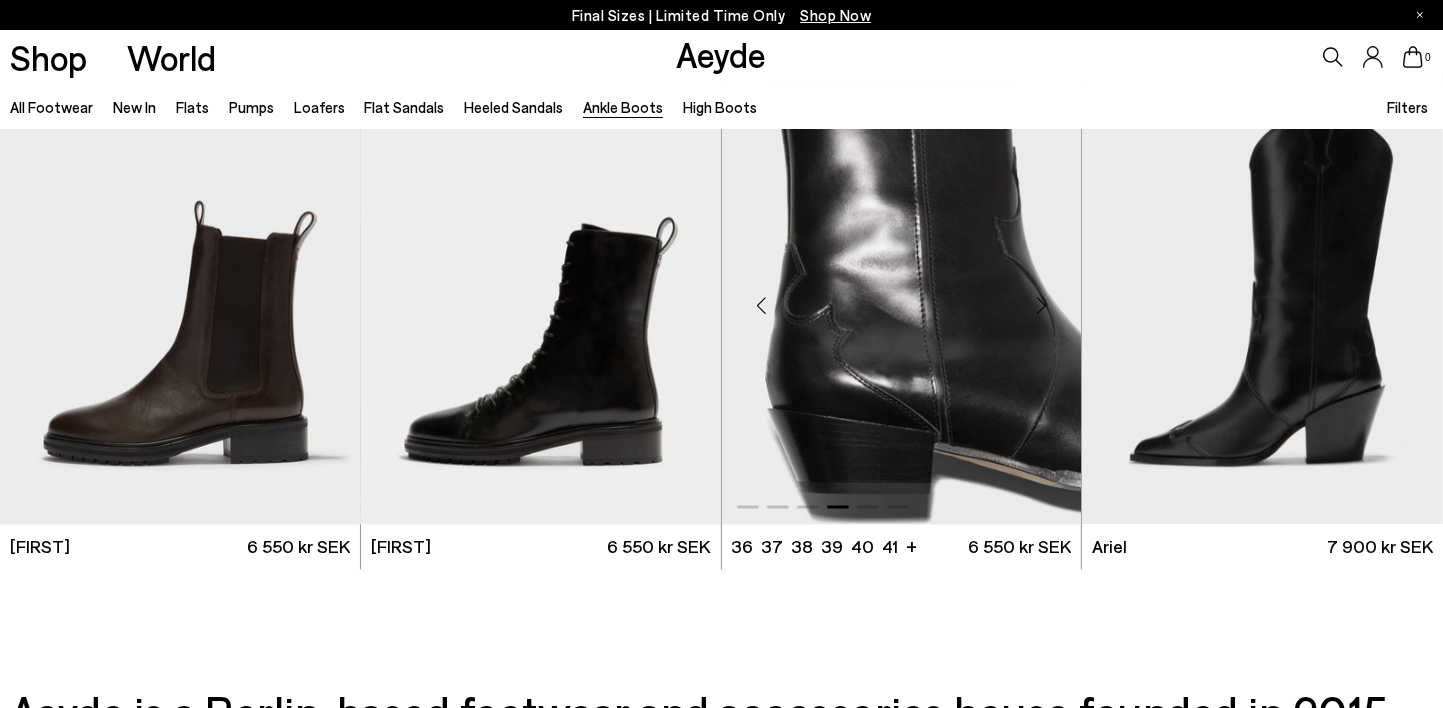 click at bounding box center (1041, 307) 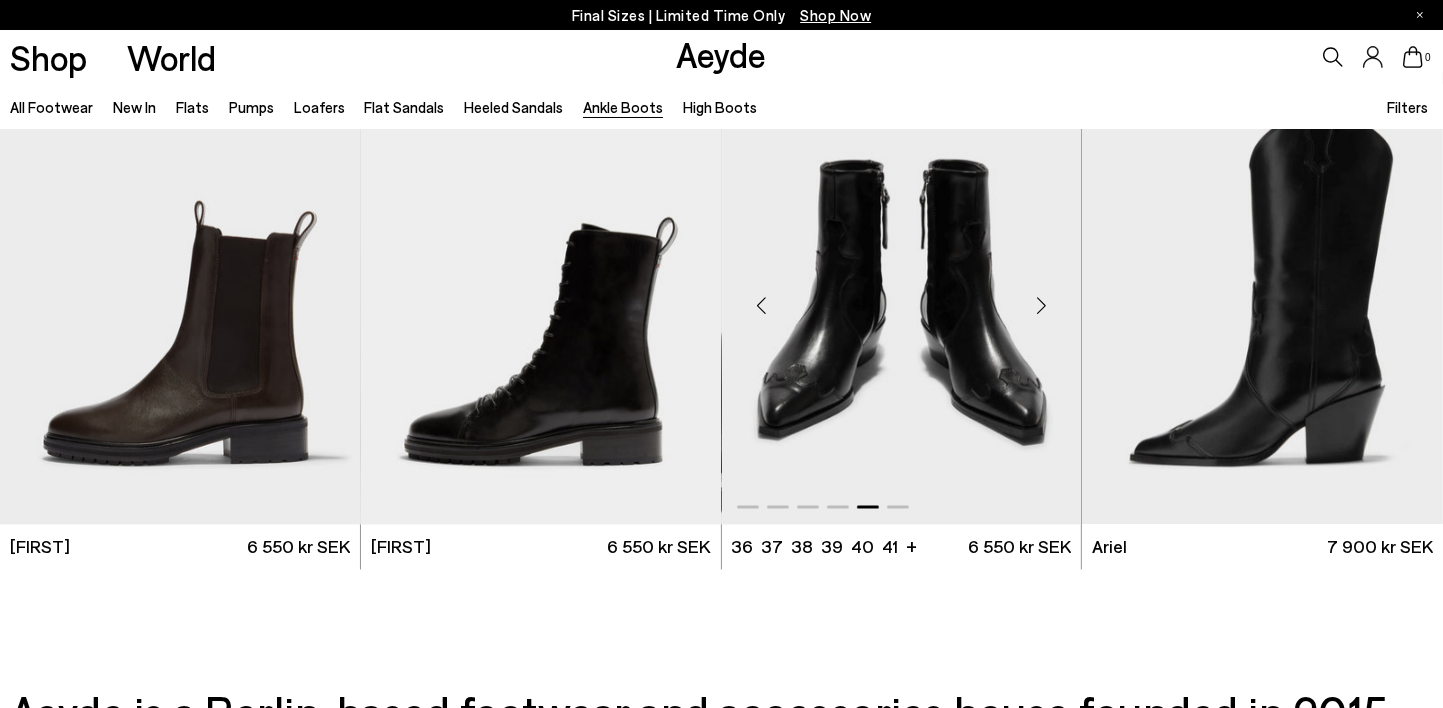 click at bounding box center (1041, 307) 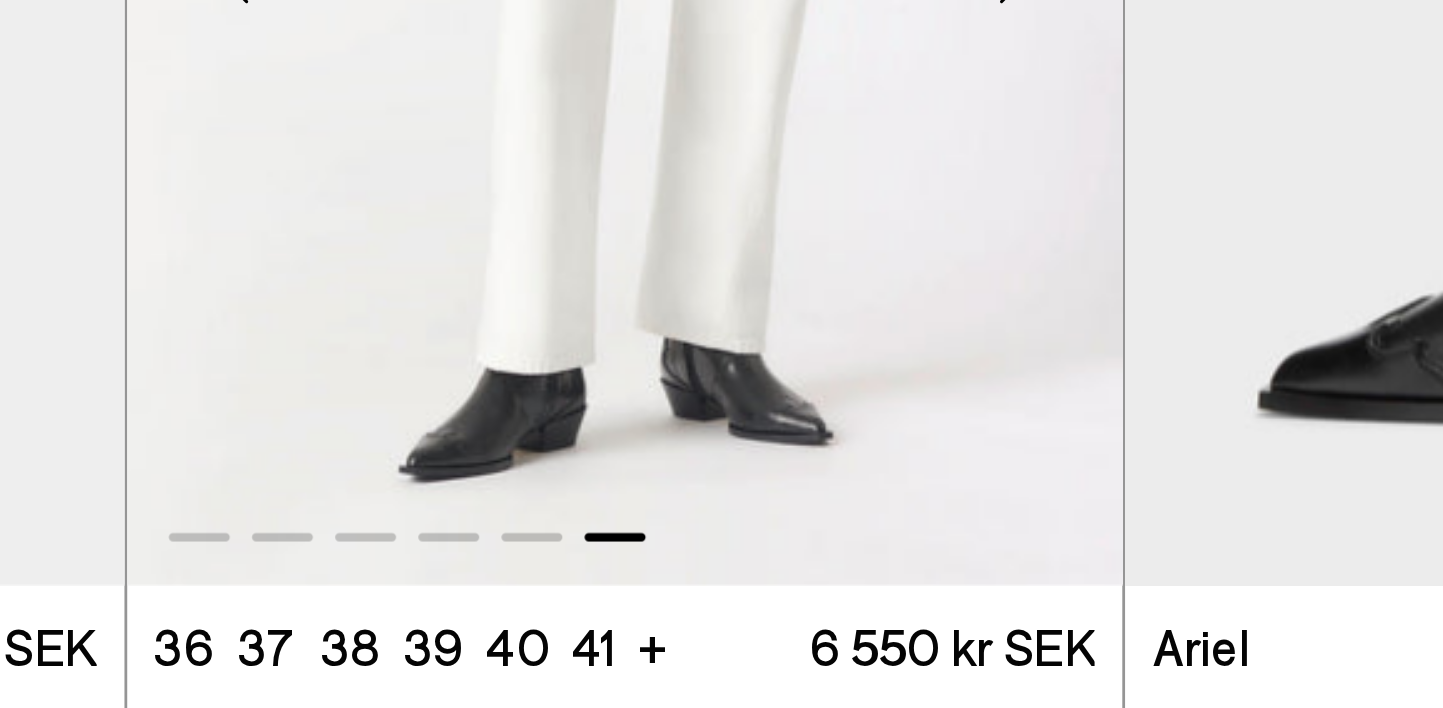 scroll, scrollTop: 3538, scrollLeft: 0, axis: vertical 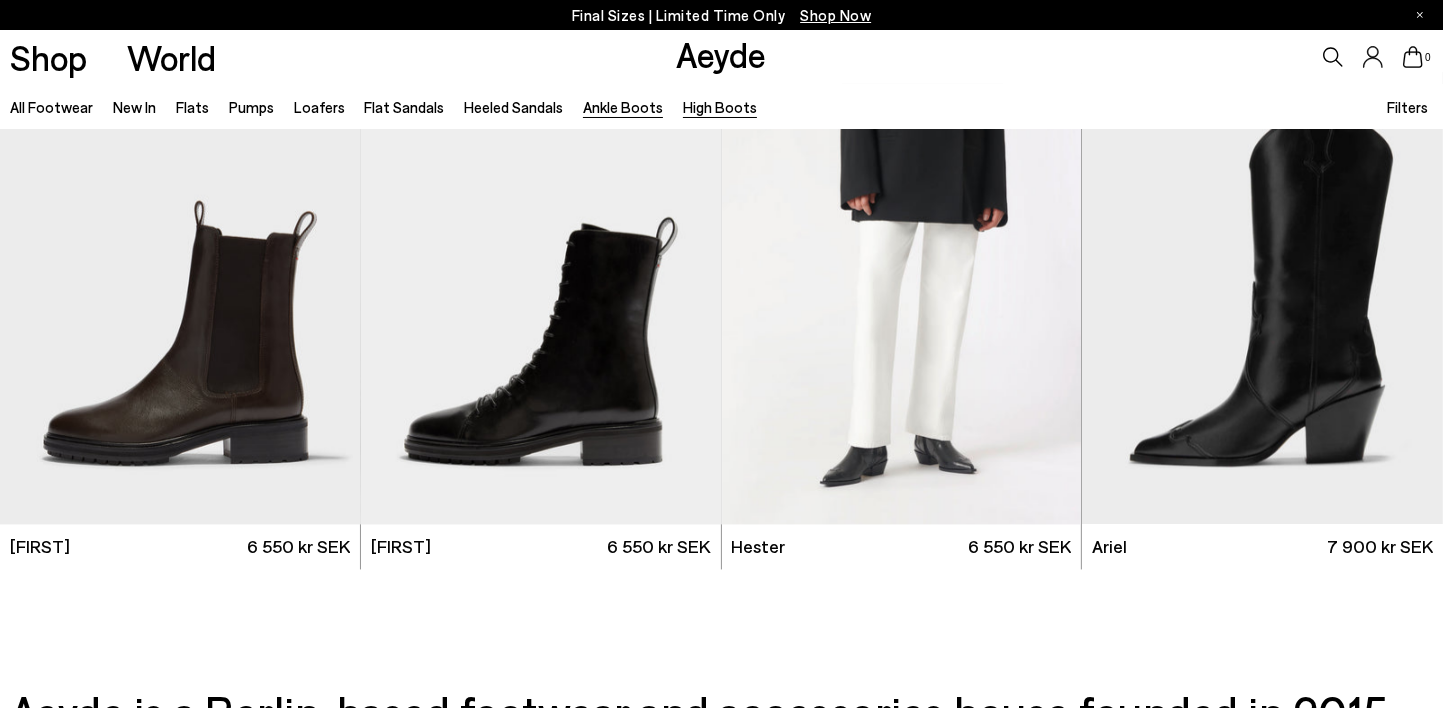 click on "High Boots" at bounding box center (720, 107) 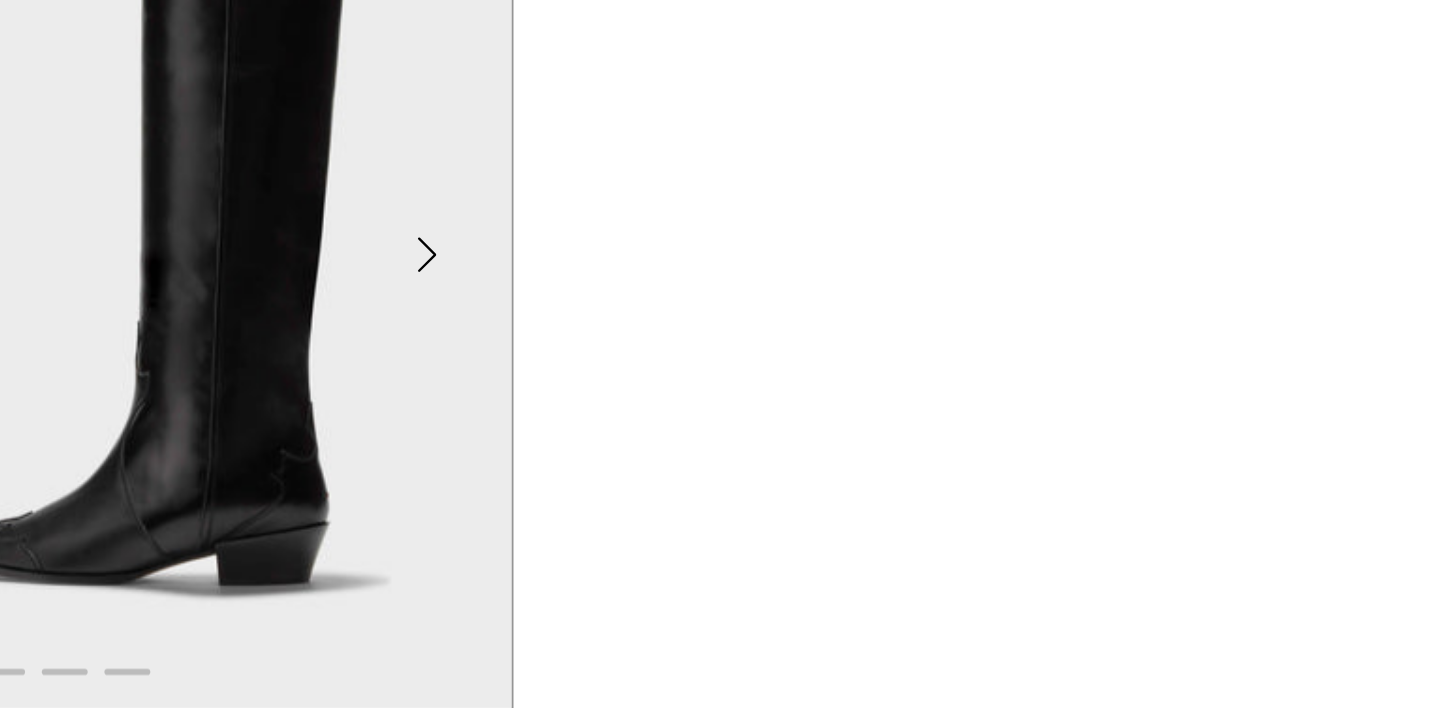 scroll, scrollTop: 939, scrollLeft: 0, axis: vertical 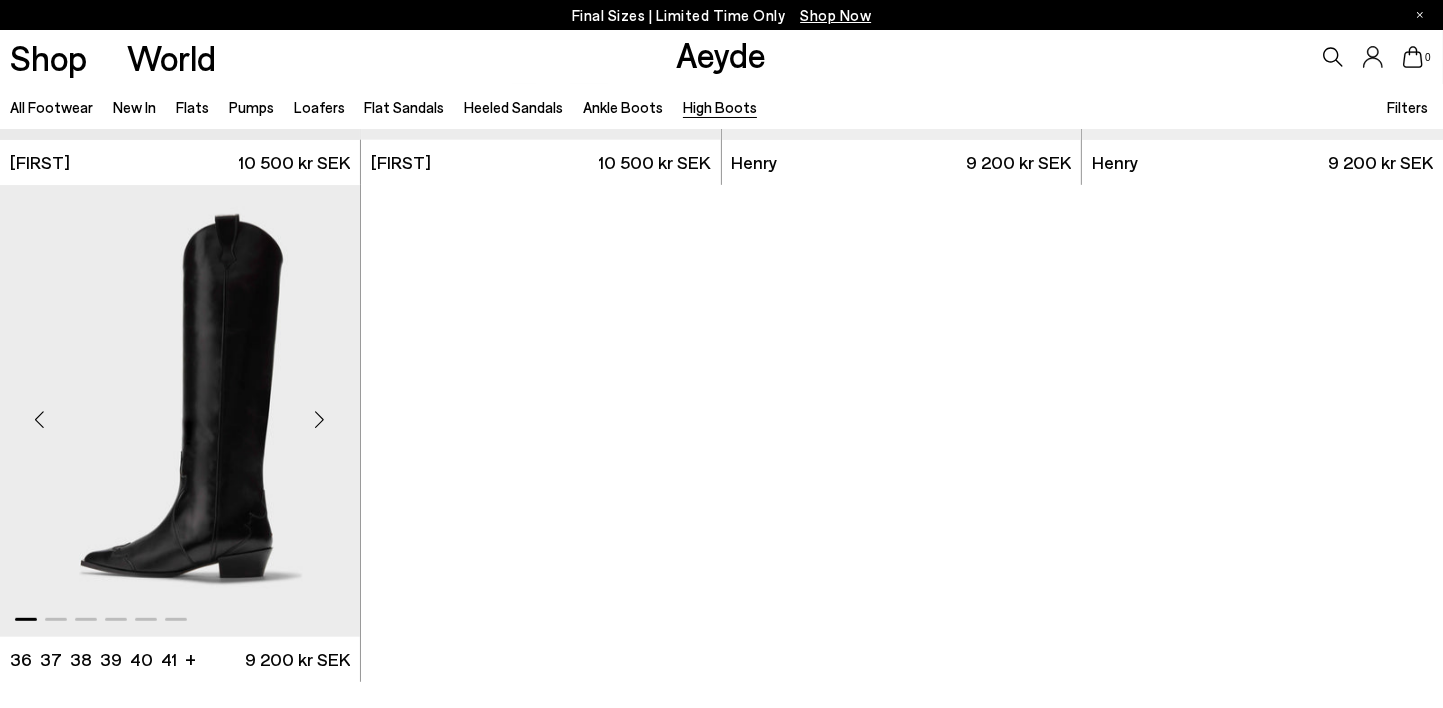 click at bounding box center (320, 419) 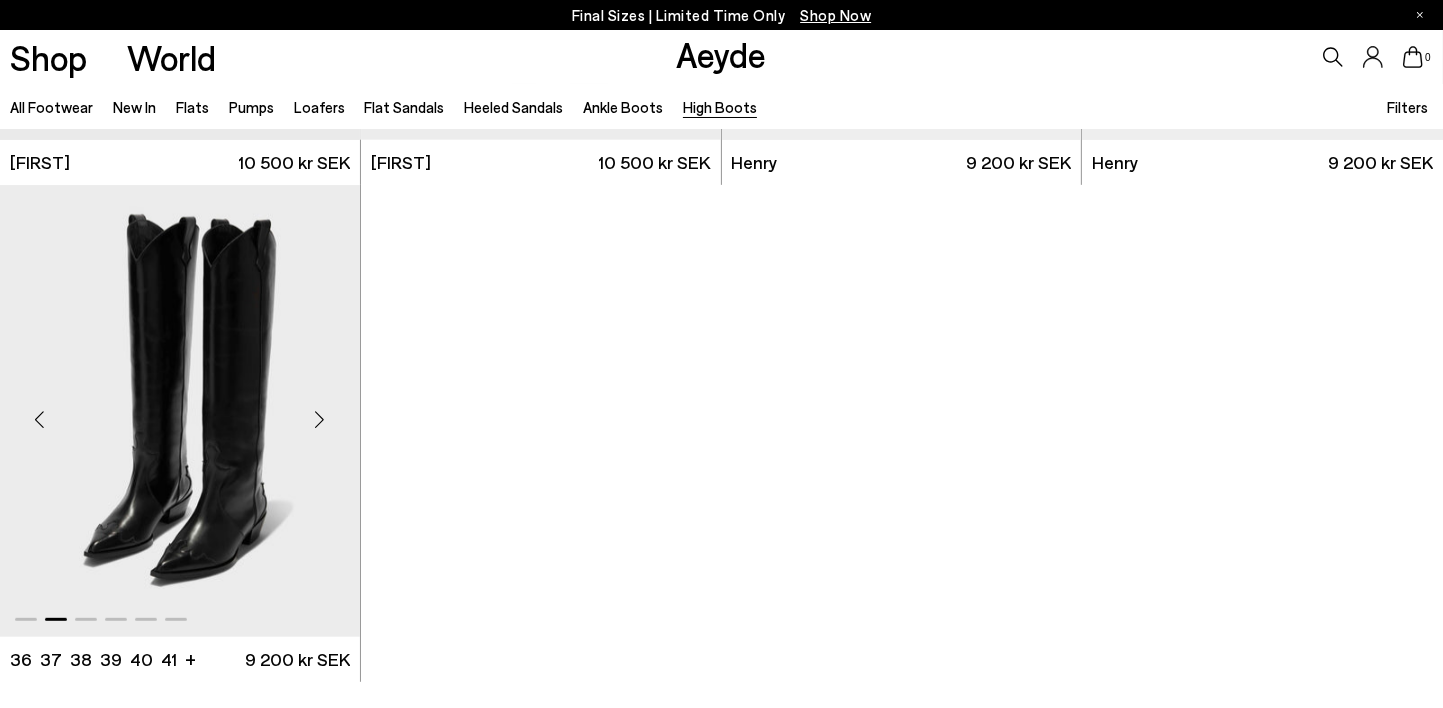 click at bounding box center [320, 419] 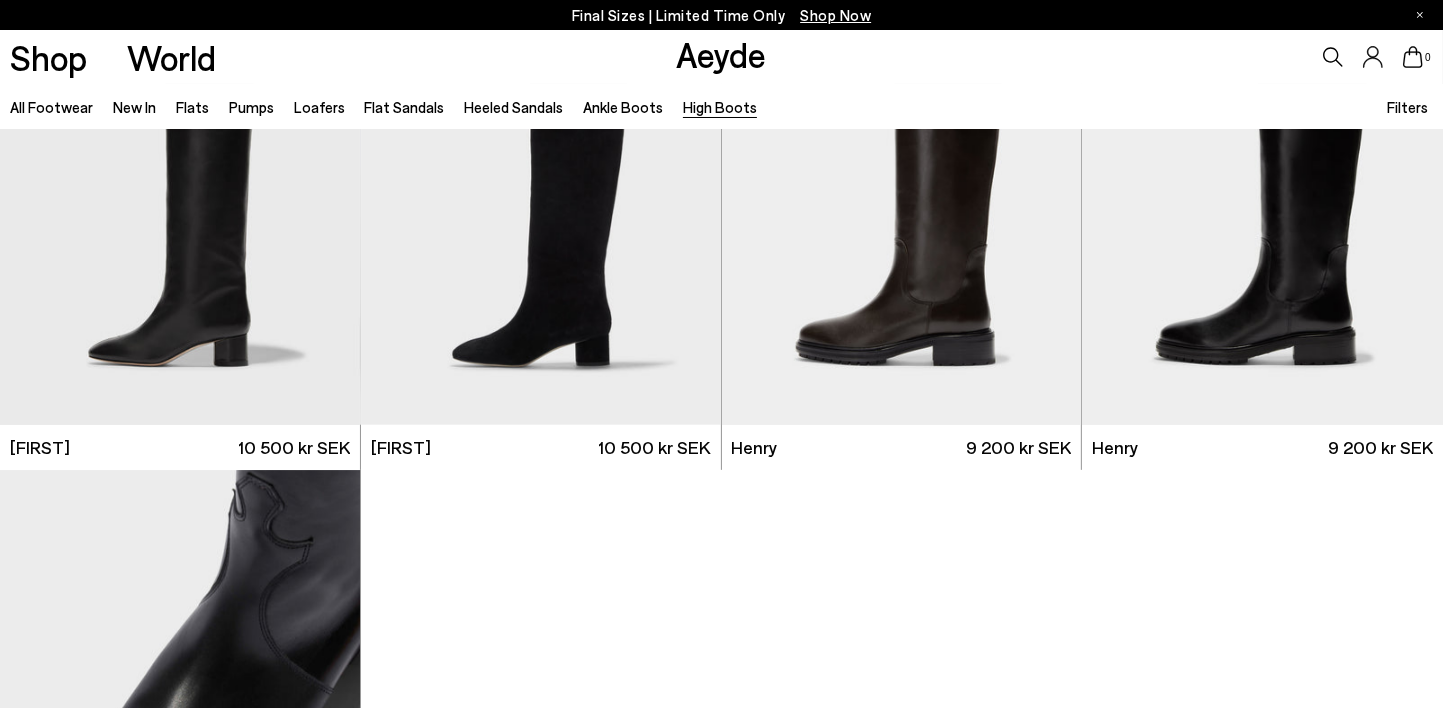 scroll, scrollTop: 652, scrollLeft: 0, axis: vertical 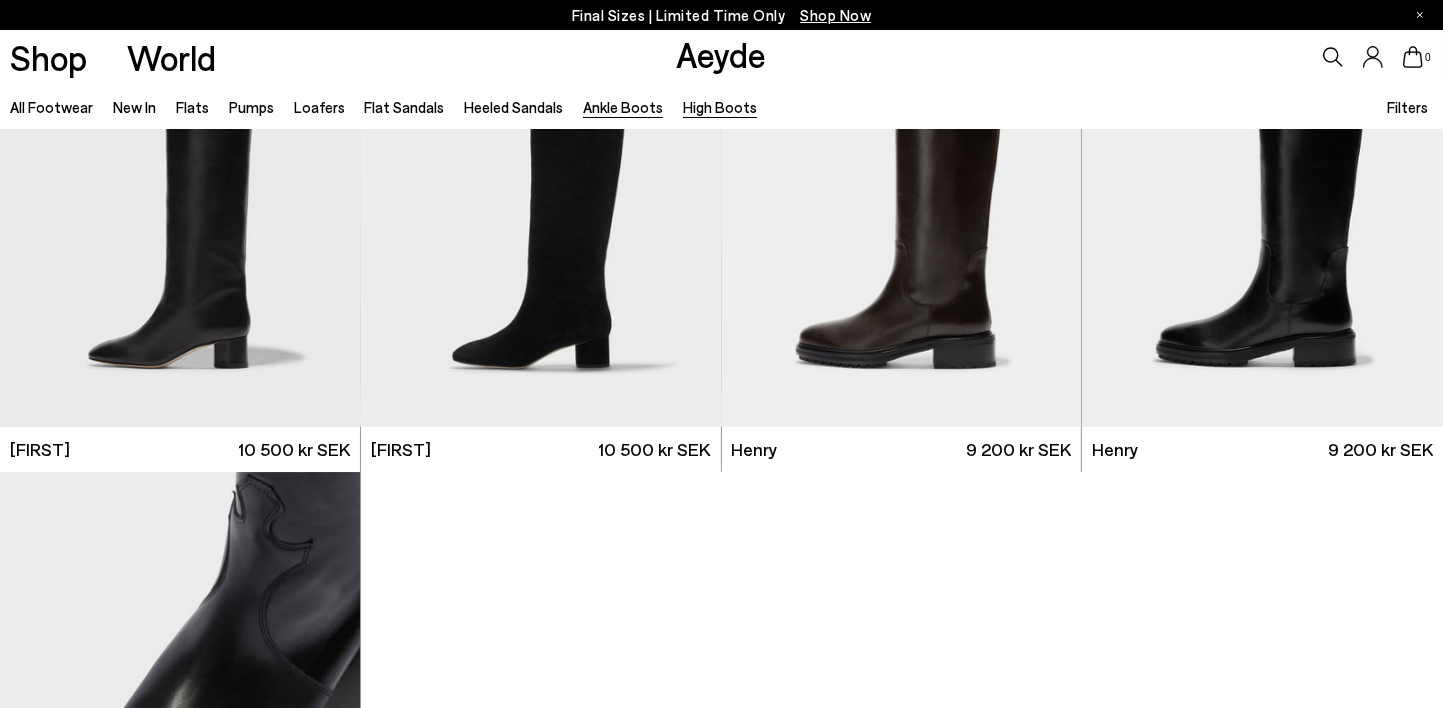 click on "Ankle Boots" at bounding box center (623, 107) 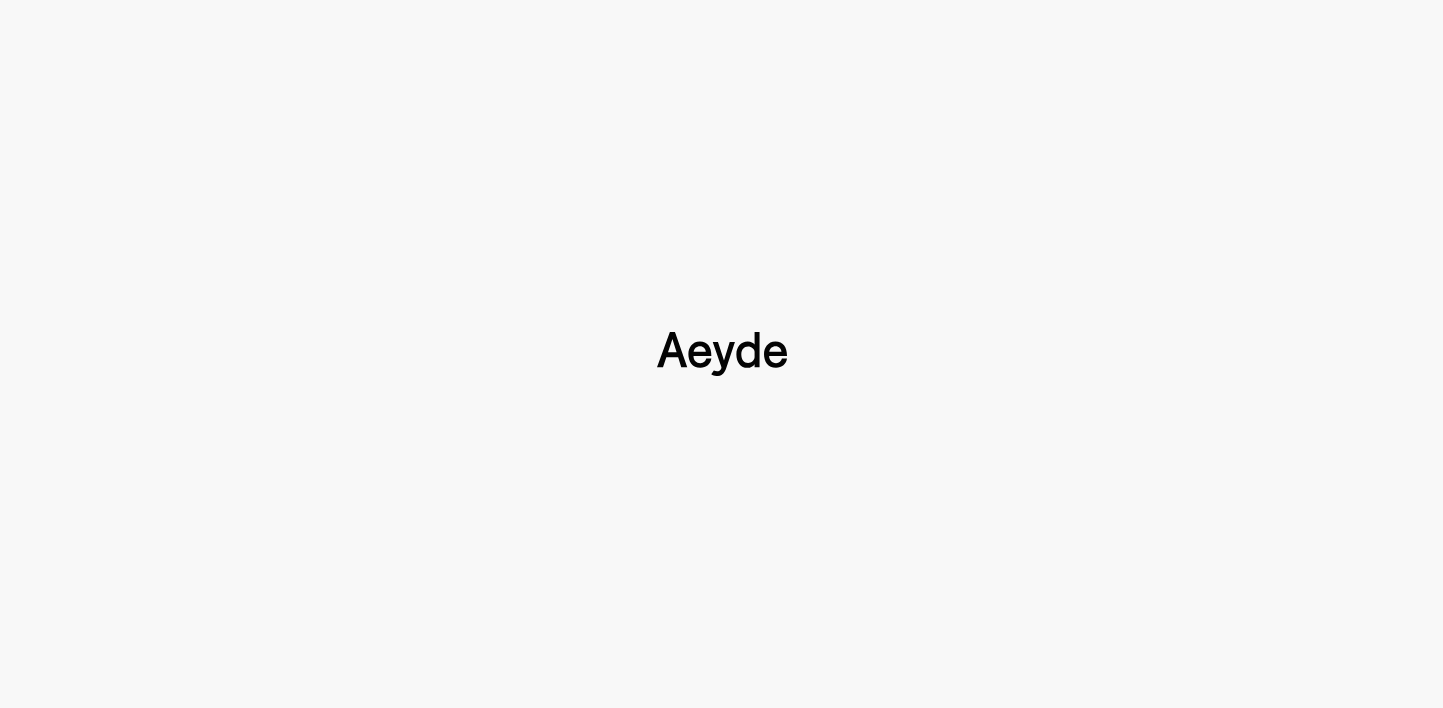 type 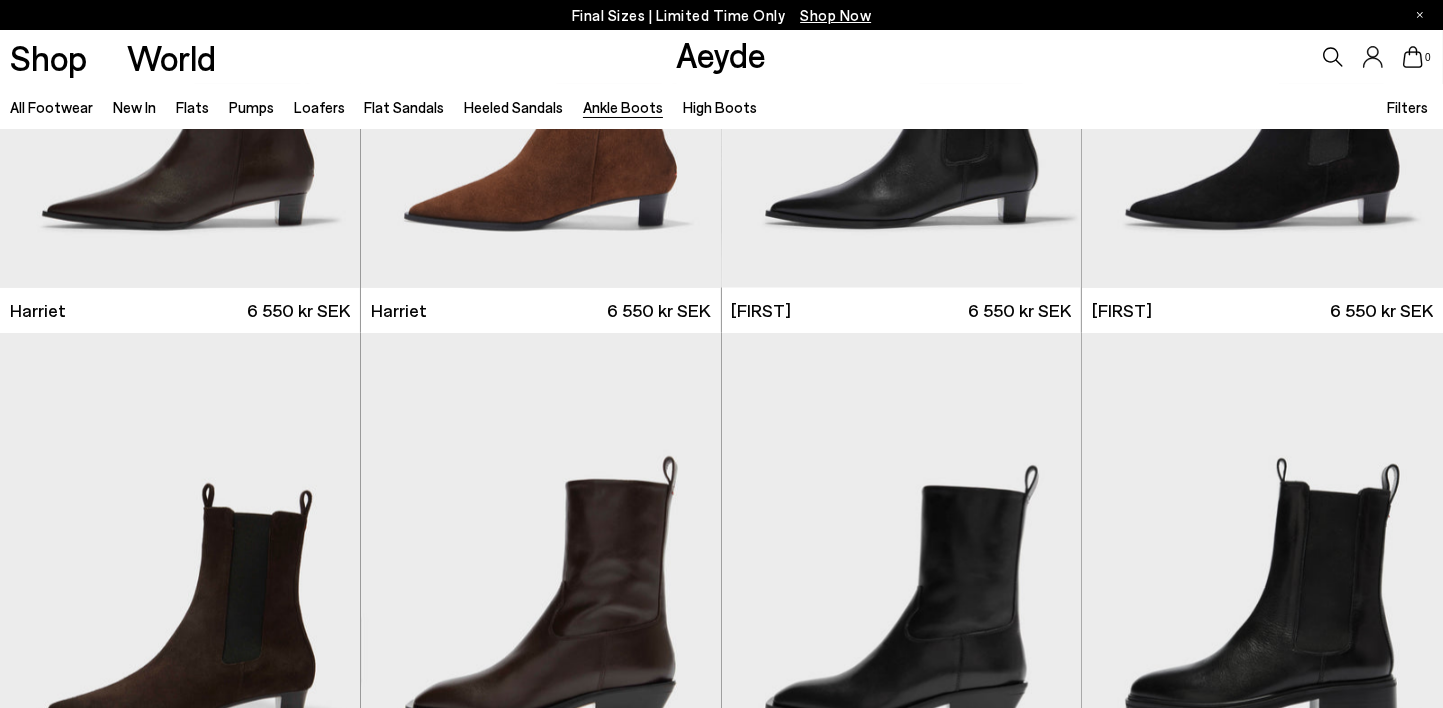 scroll, scrollTop: 3024, scrollLeft: 0, axis: vertical 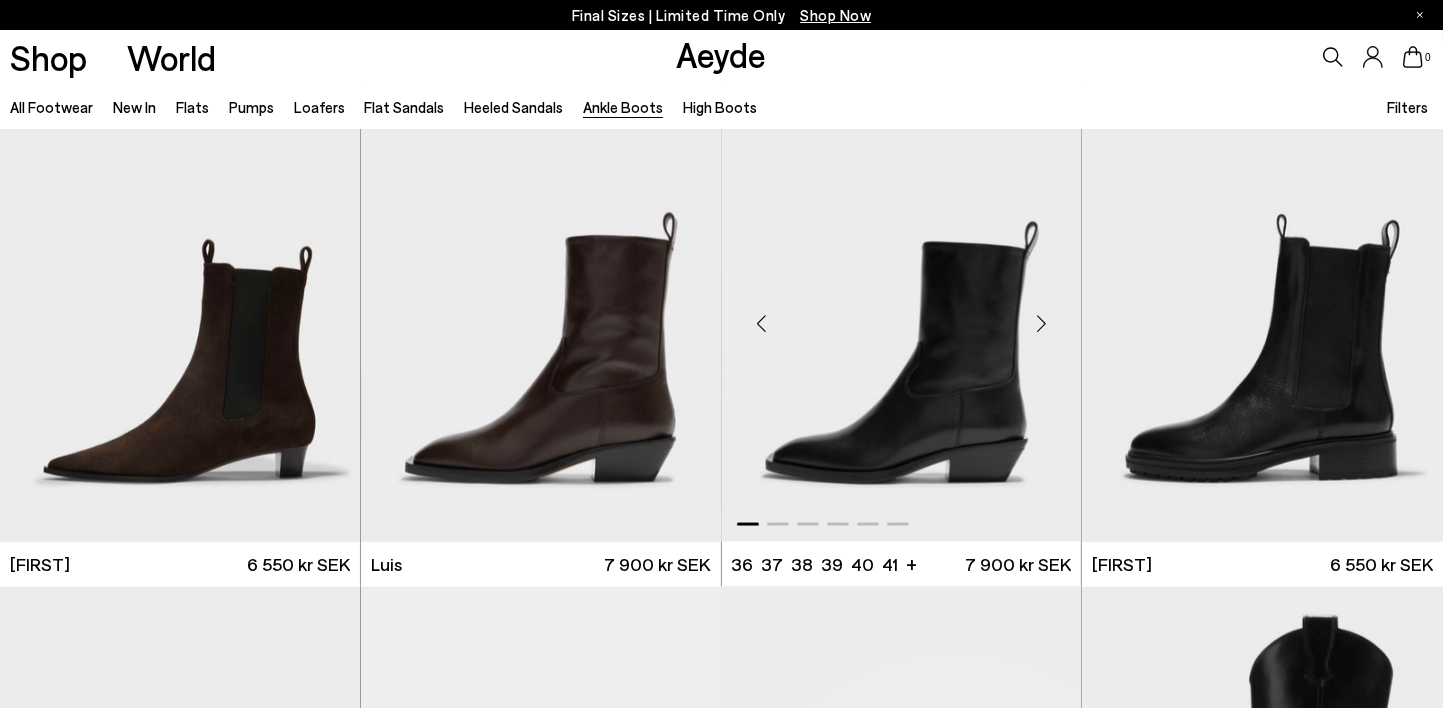click at bounding box center [1041, 323] 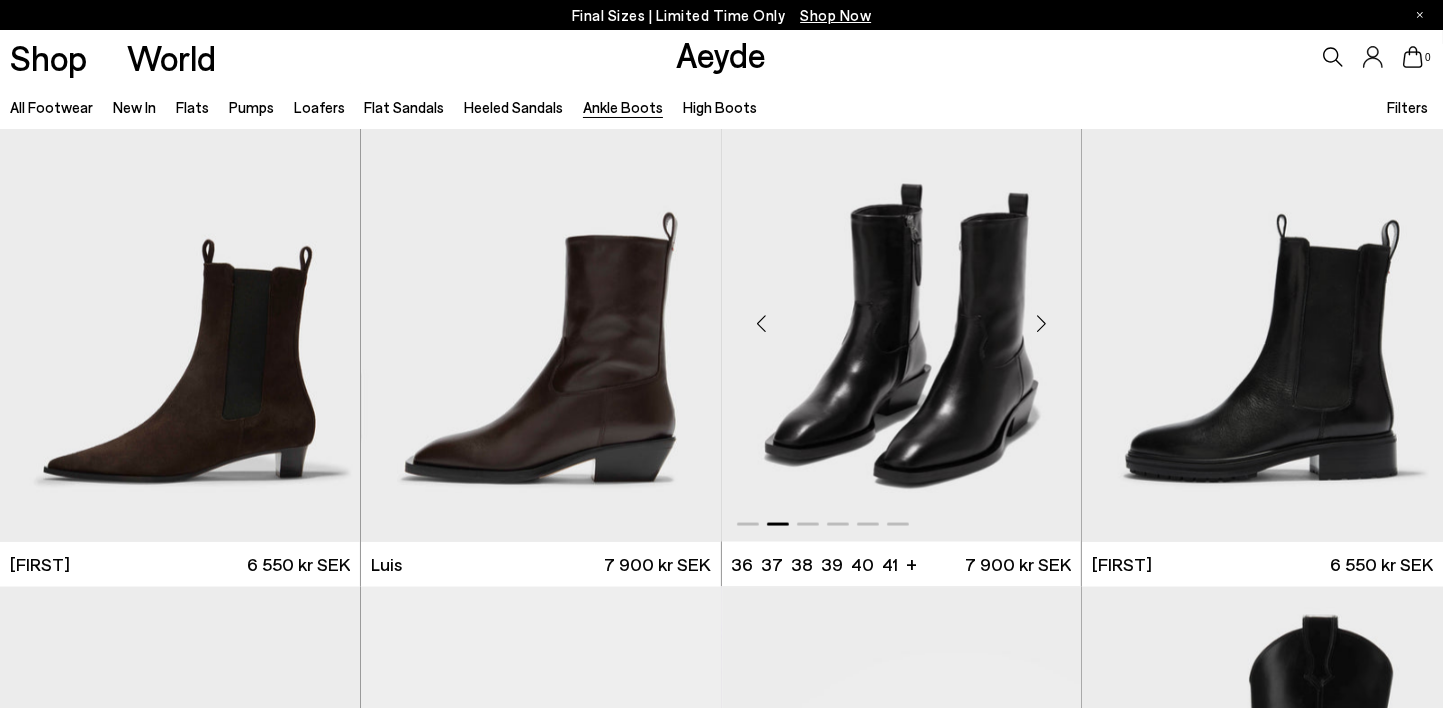 click at bounding box center [1041, 323] 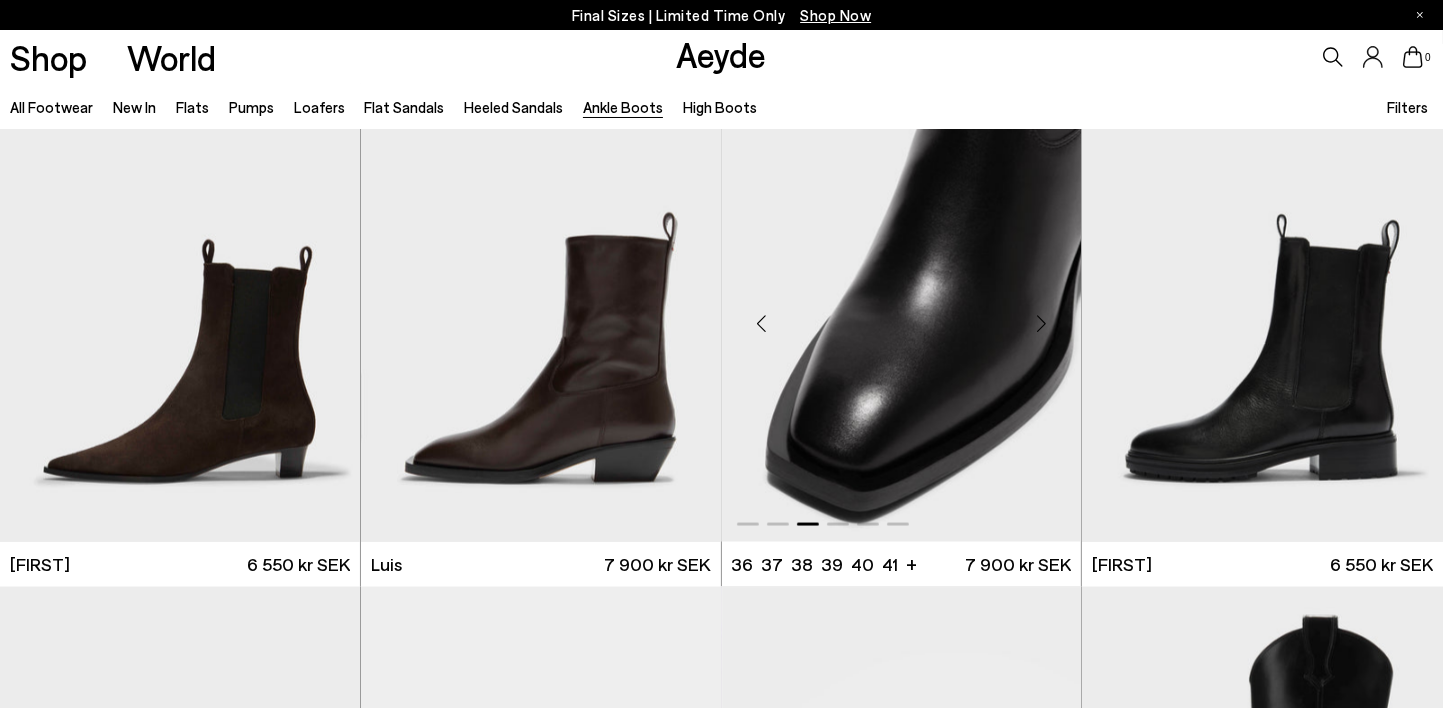 click at bounding box center [1041, 323] 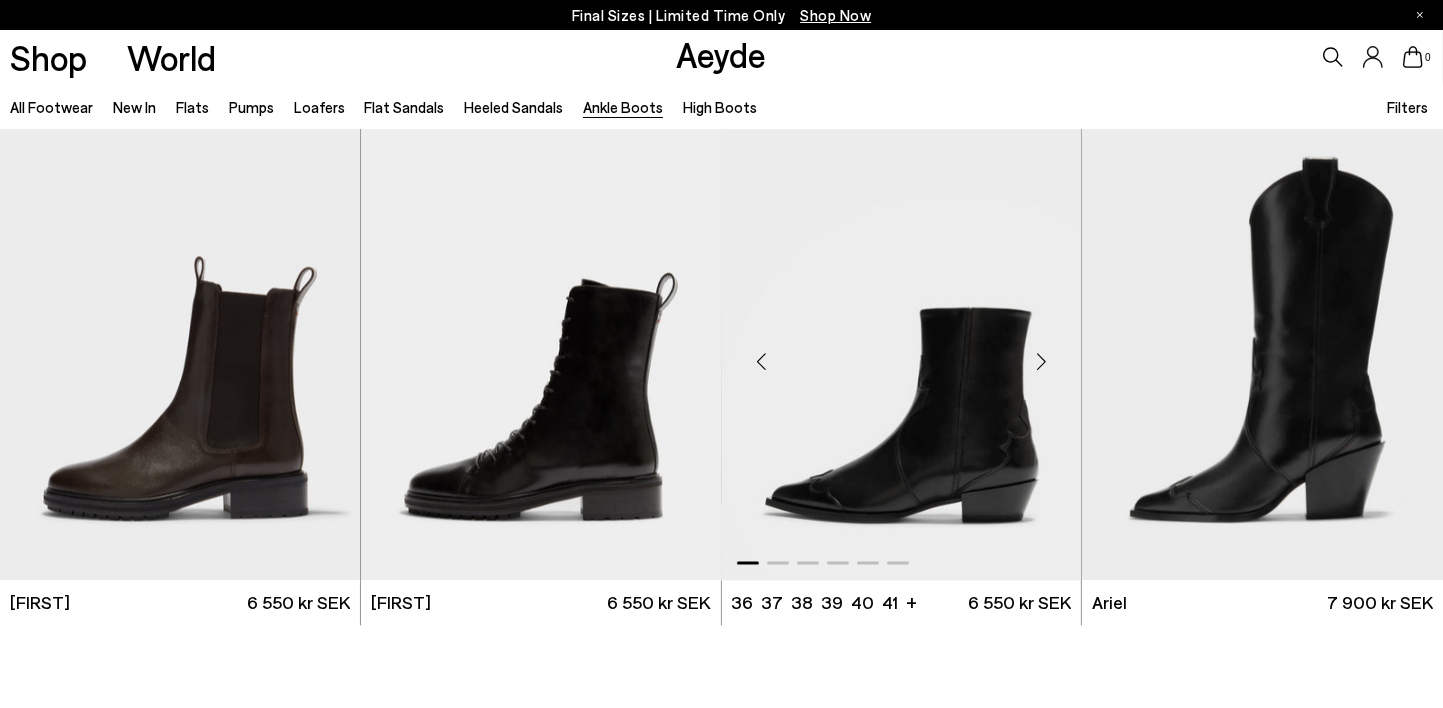 scroll, scrollTop: 3484, scrollLeft: 0, axis: vertical 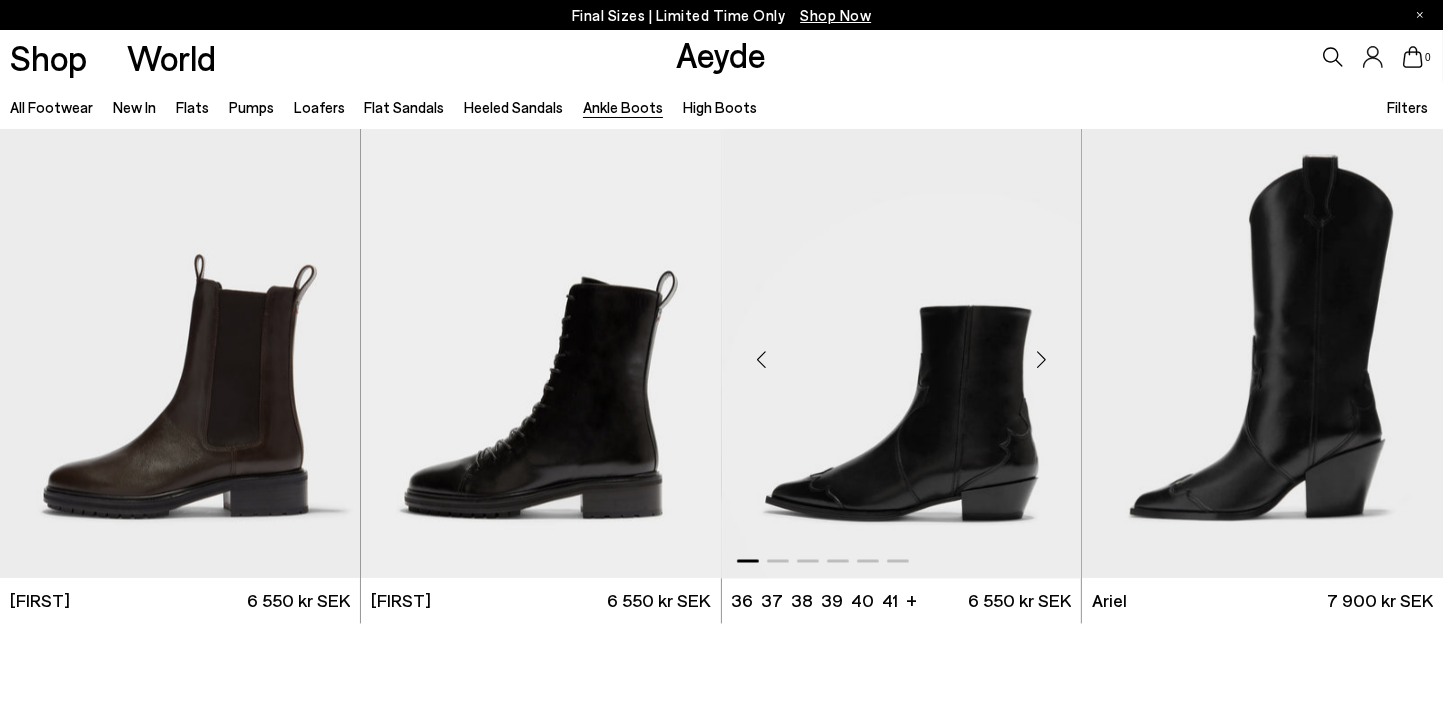 click at bounding box center [902, 353] 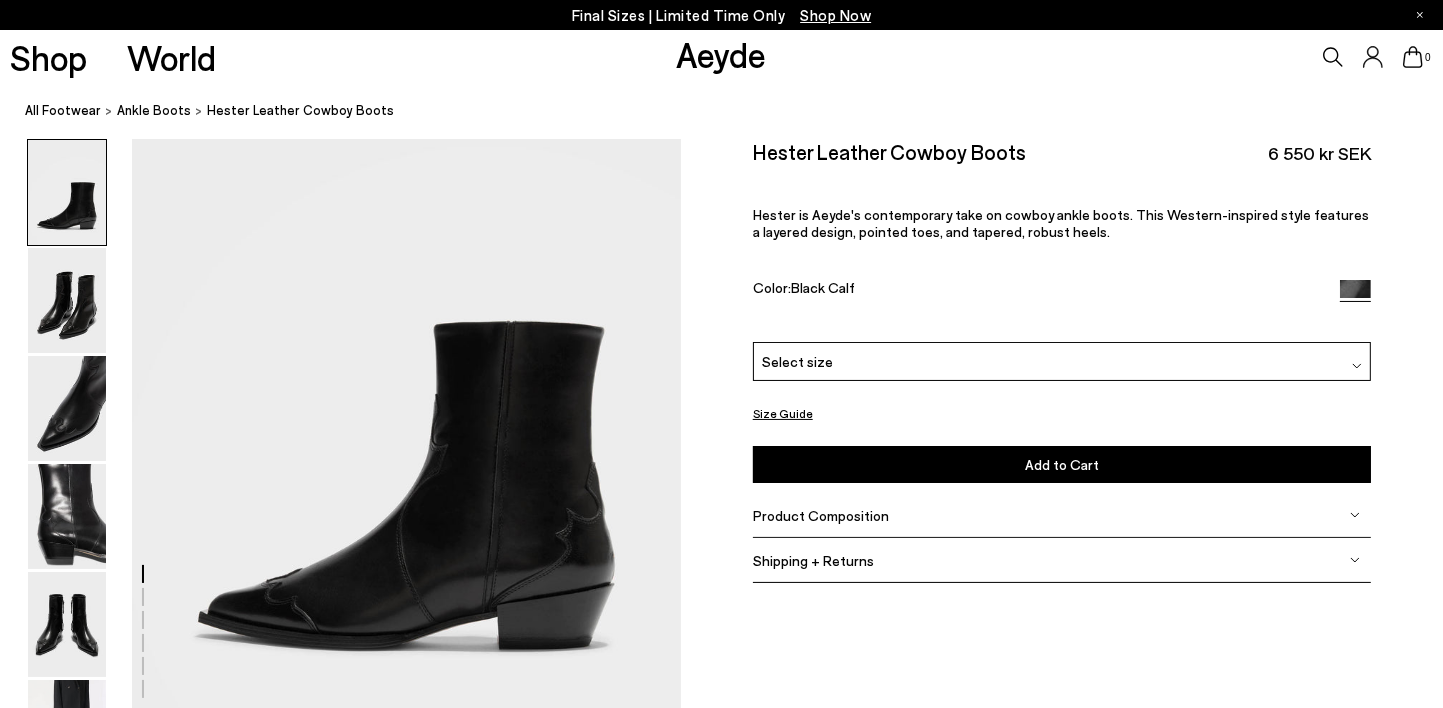scroll, scrollTop: 118, scrollLeft: 0, axis: vertical 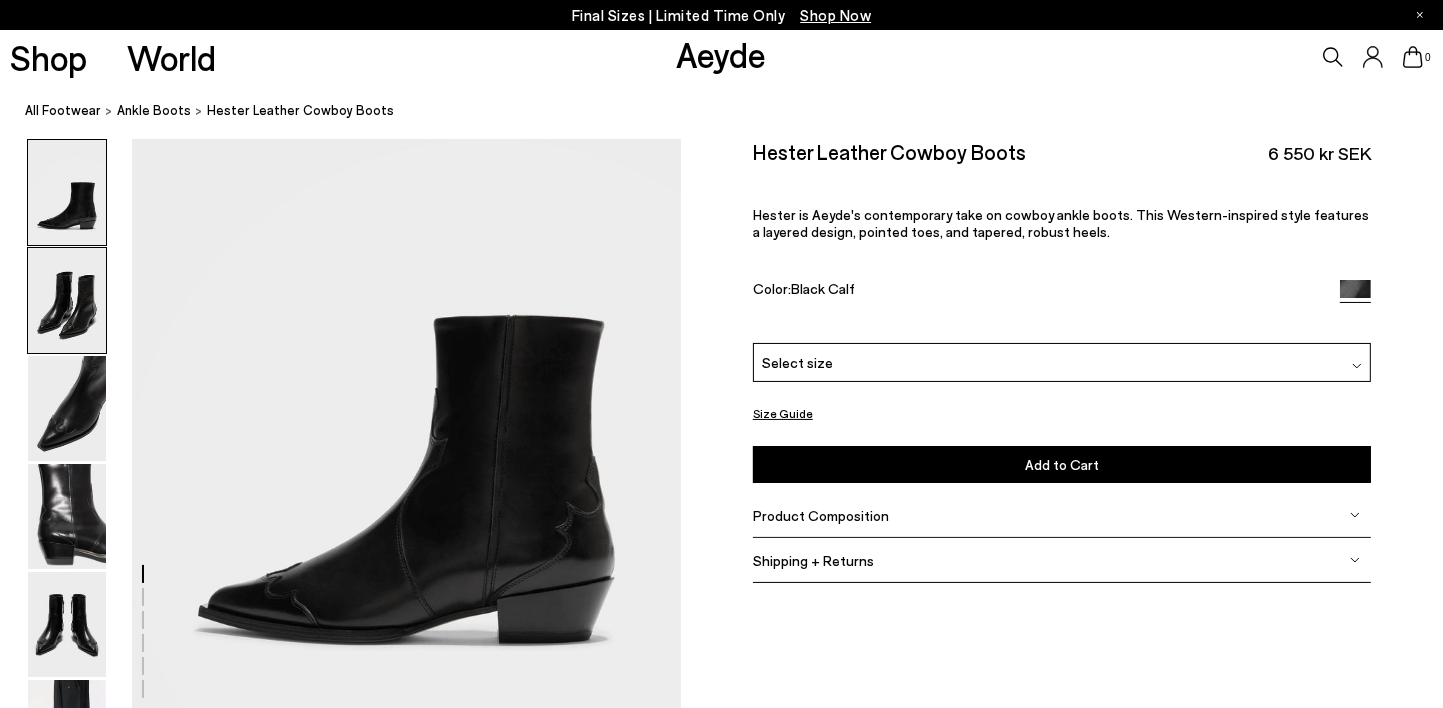 click at bounding box center (67, 300) 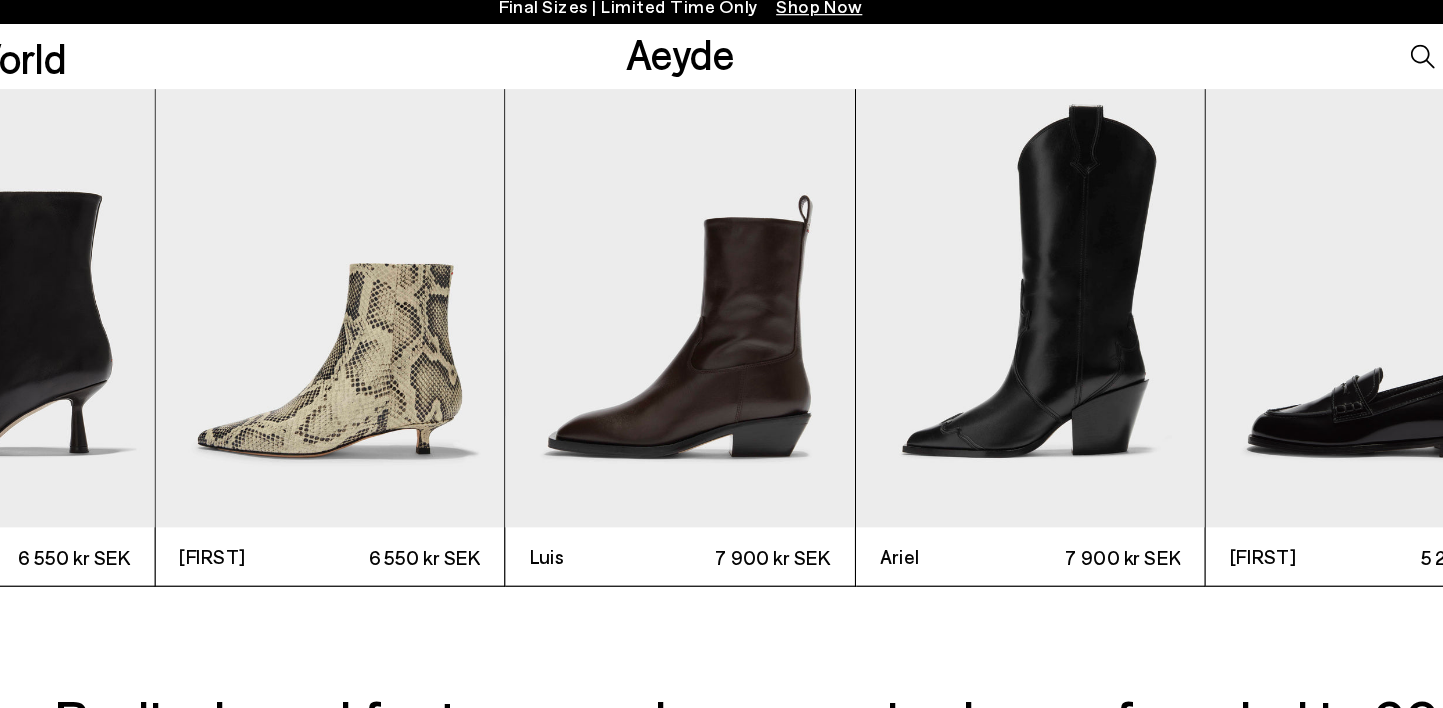 scroll, scrollTop: 4632, scrollLeft: 0, axis: vertical 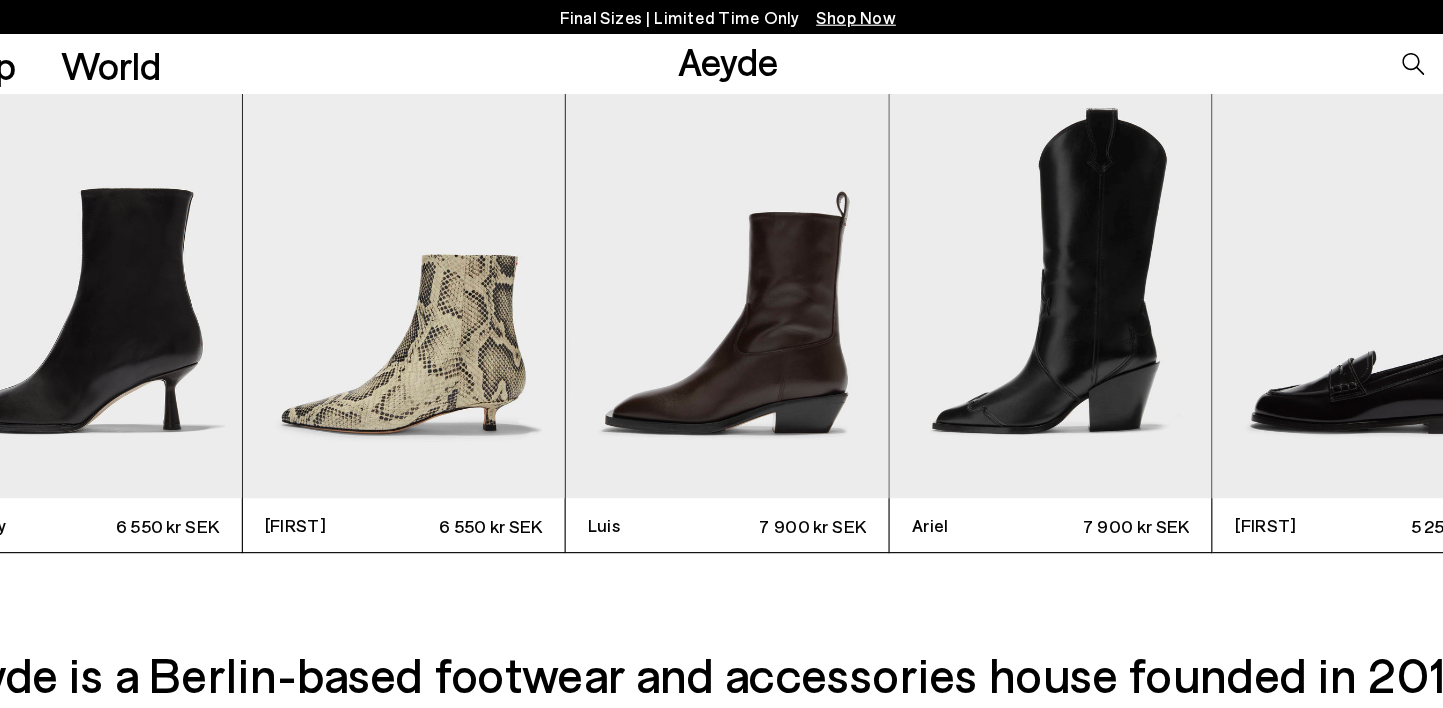 click at bounding box center [1298, 253] 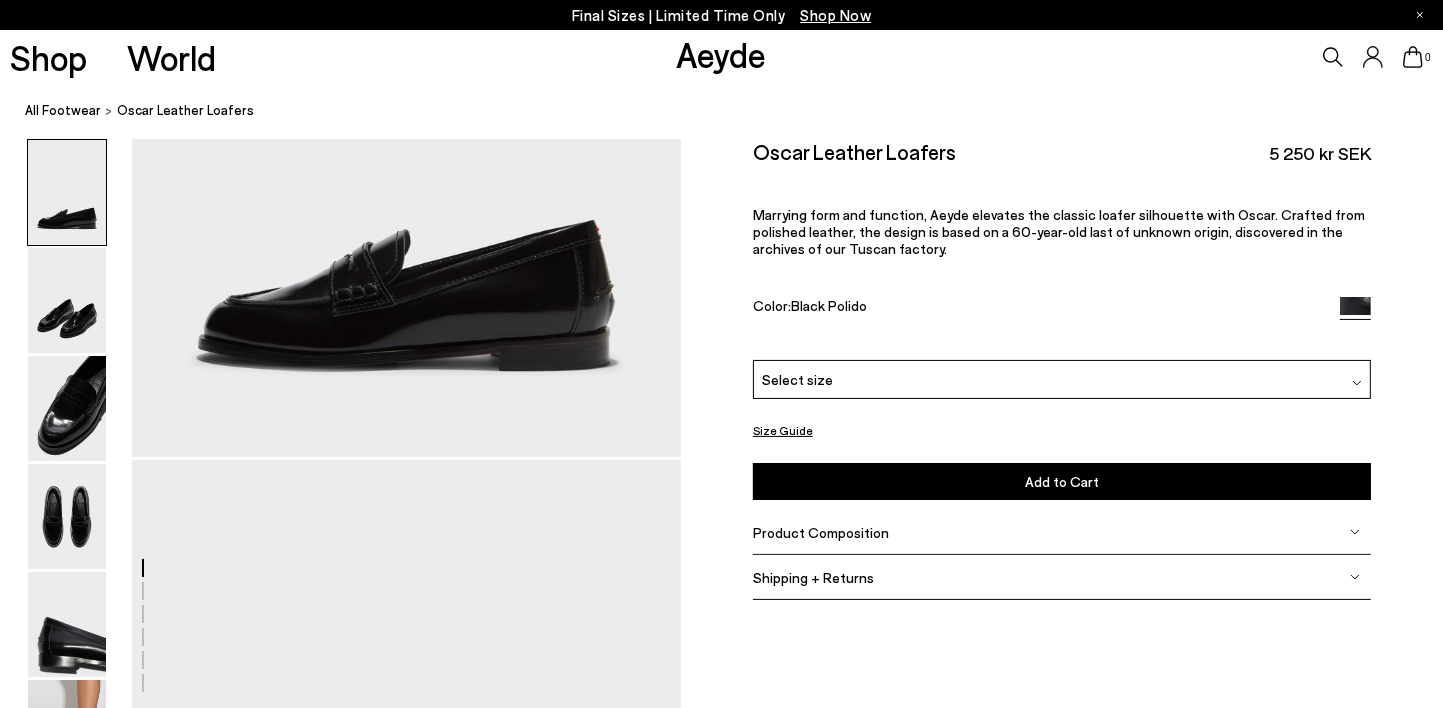 scroll, scrollTop: 262, scrollLeft: 0, axis: vertical 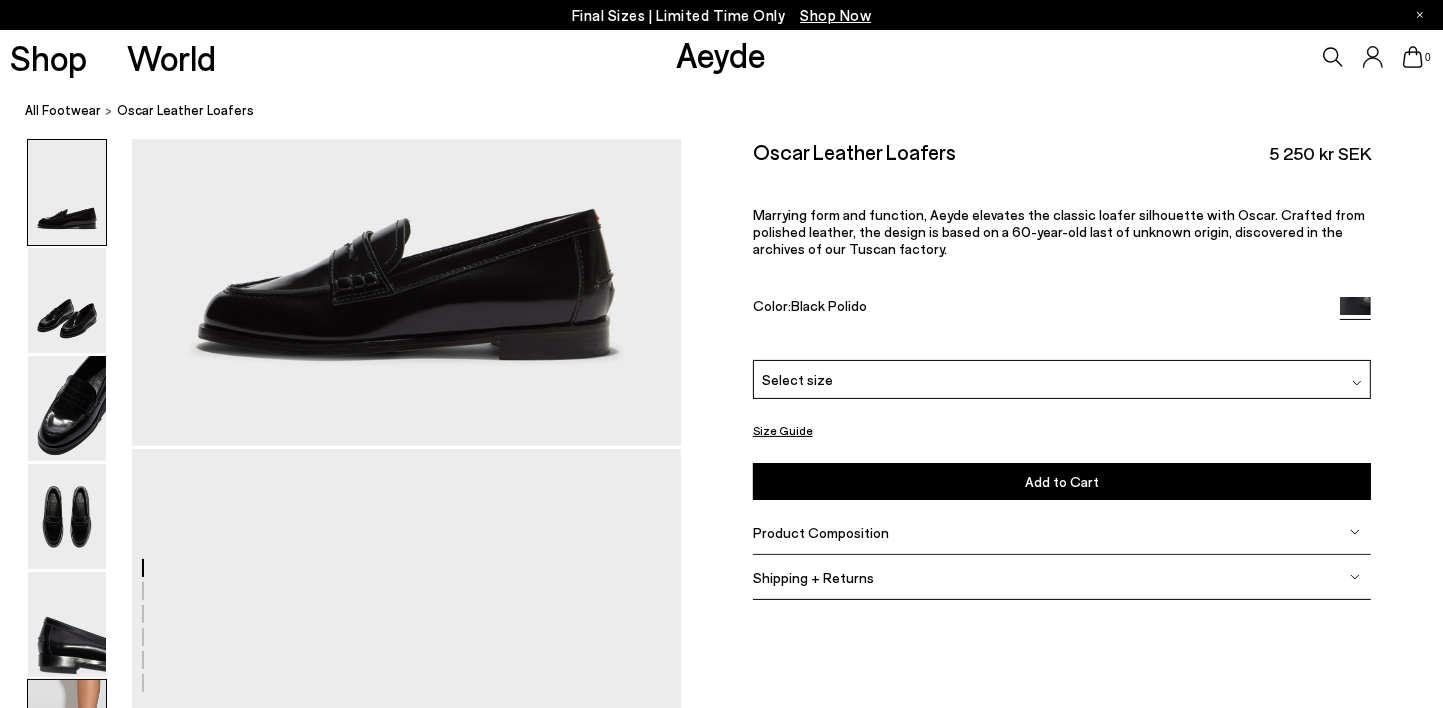 click at bounding box center [67, 732] 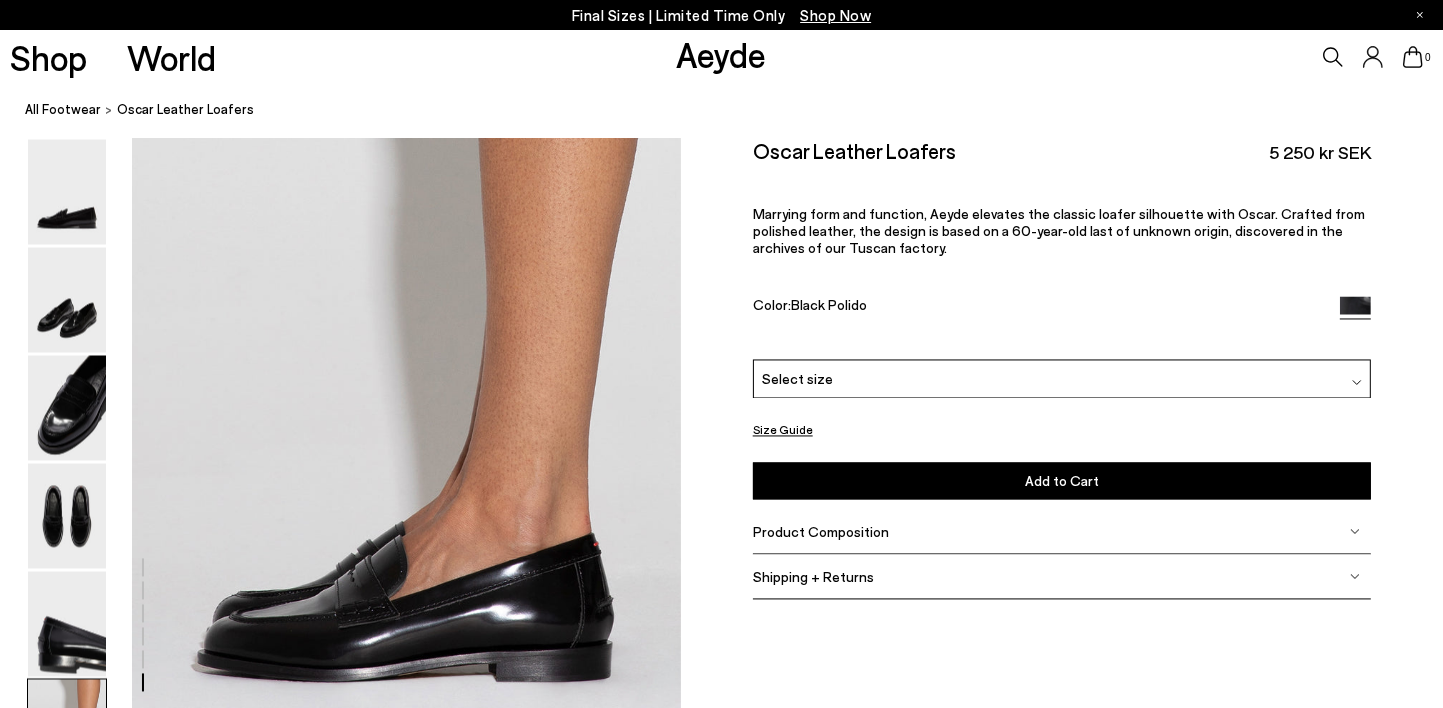 scroll, scrollTop: 3649, scrollLeft: 0, axis: vertical 